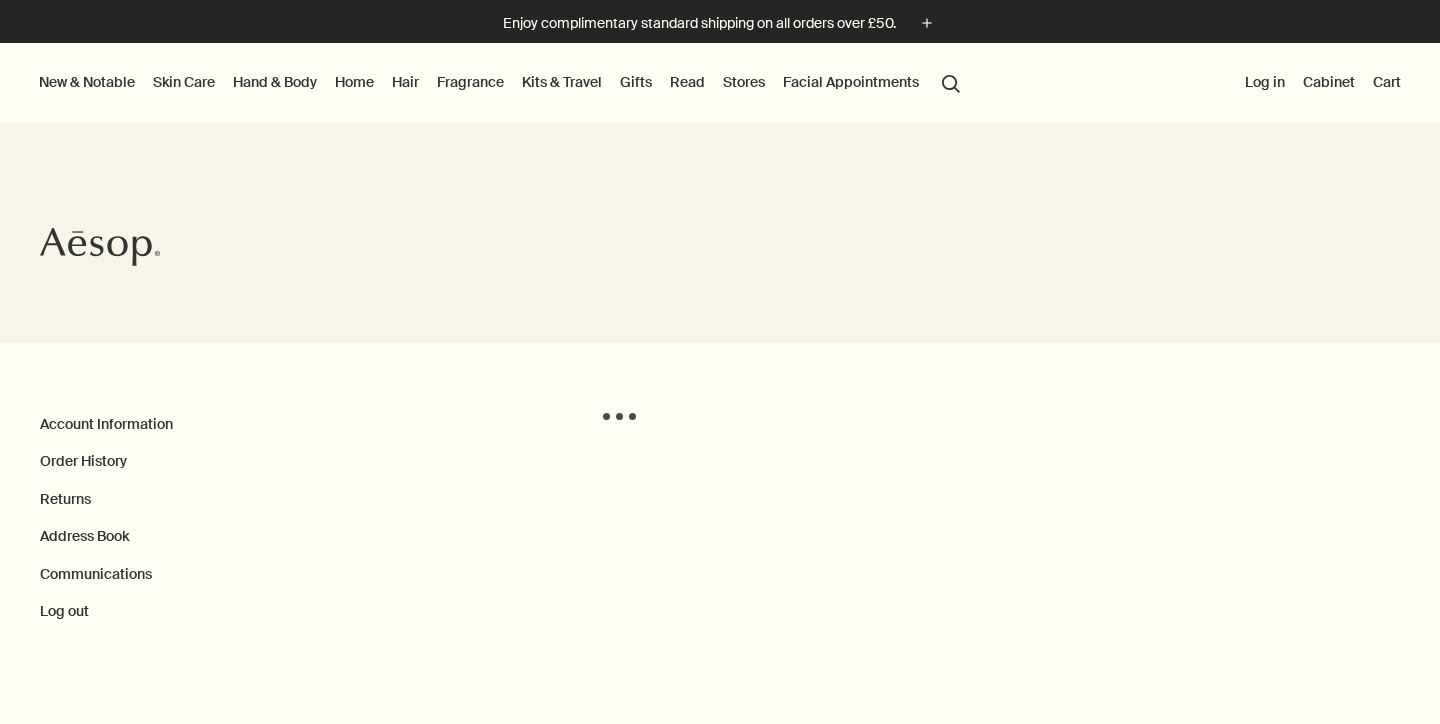 scroll, scrollTop: 0, scrollLeft: 0, axis: both 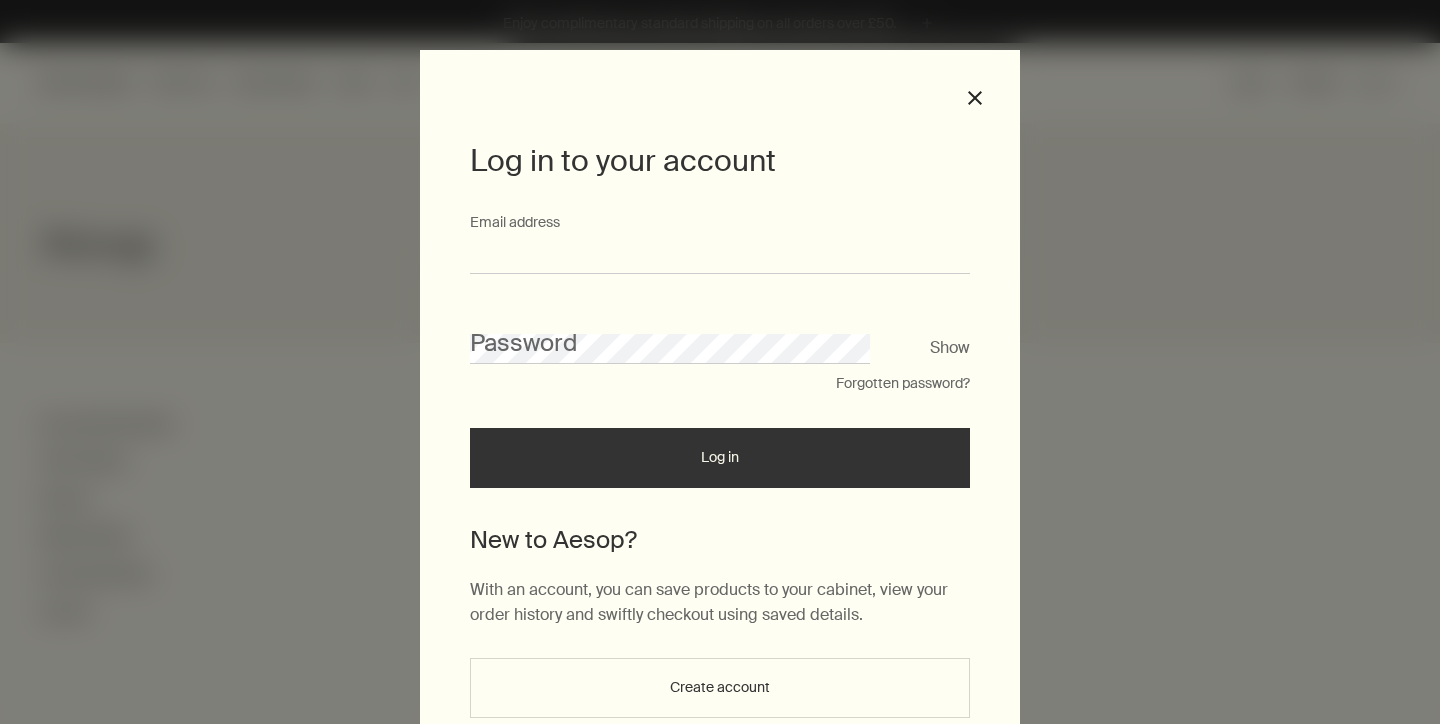 type on "**********" 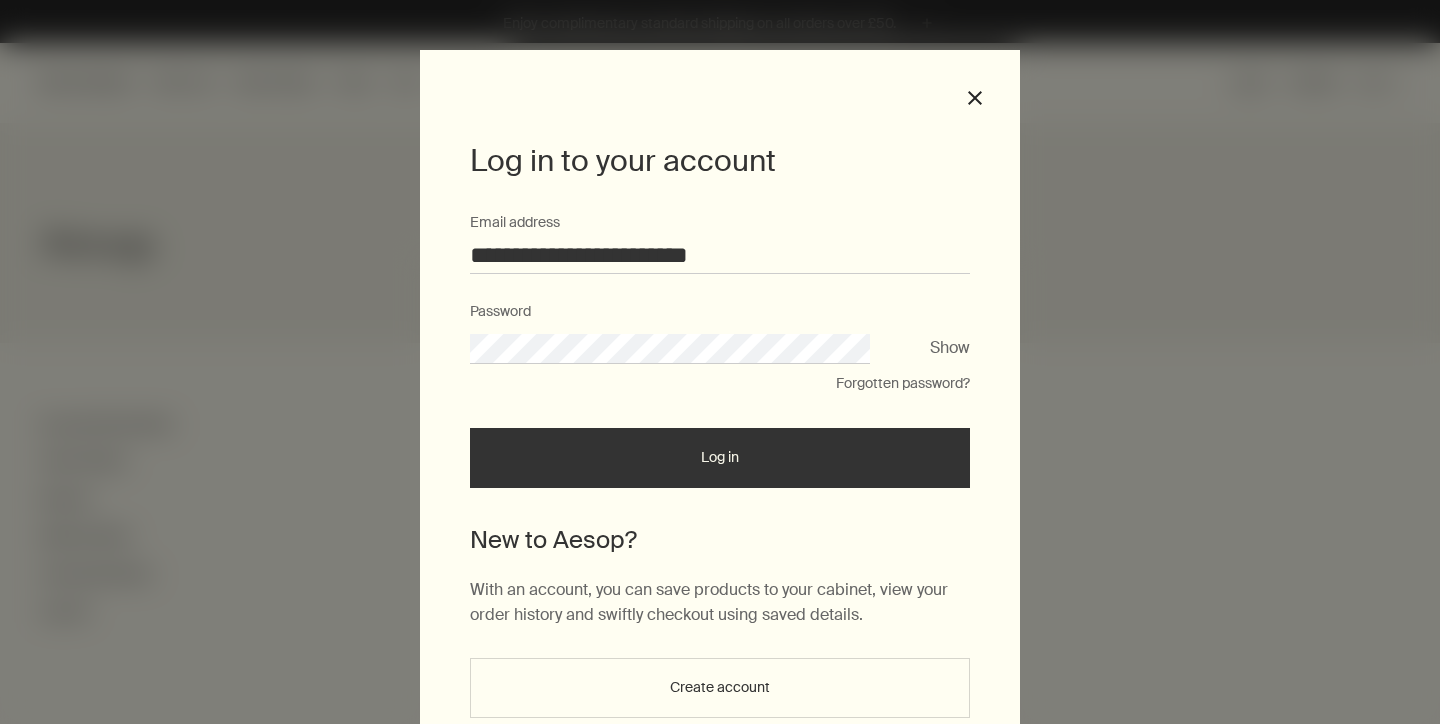 click on "**********" at bounding box center (720, 255) 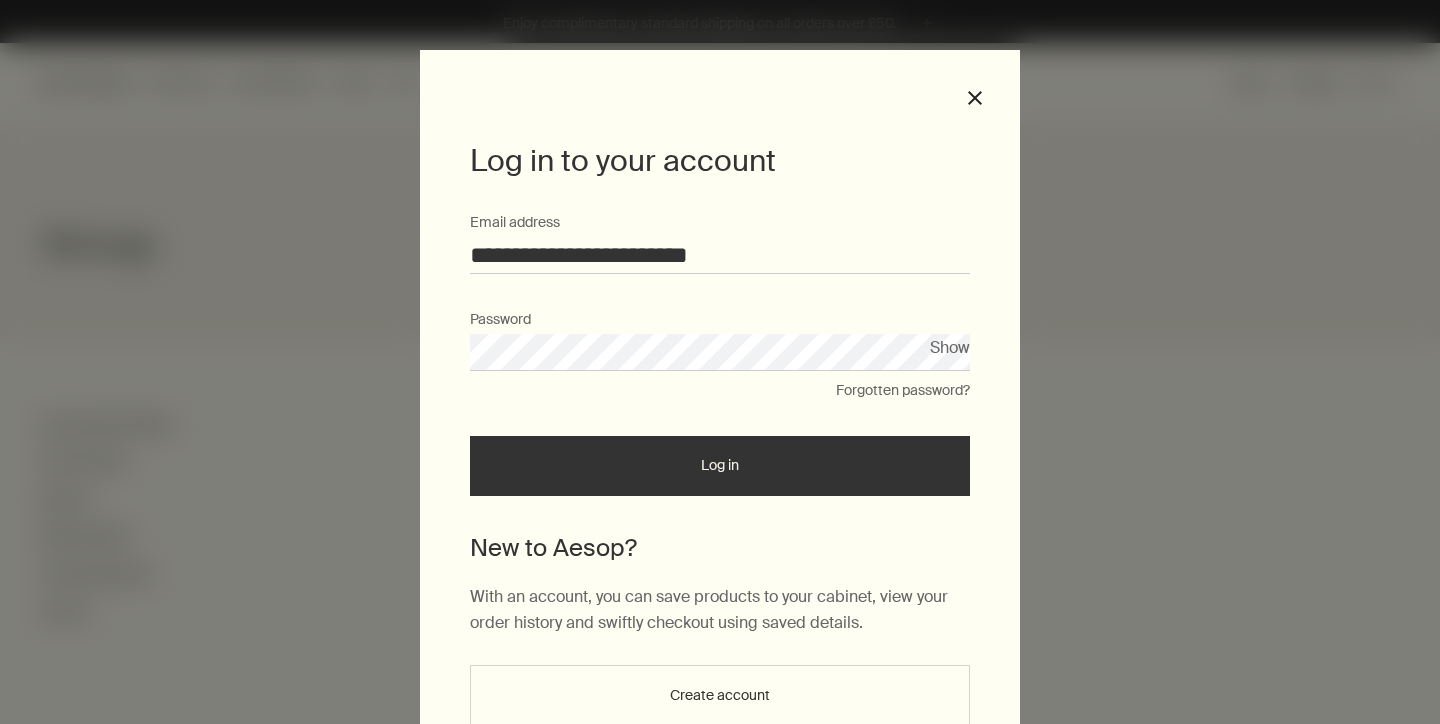 click on "Log in" at bounding box center [720, 466] 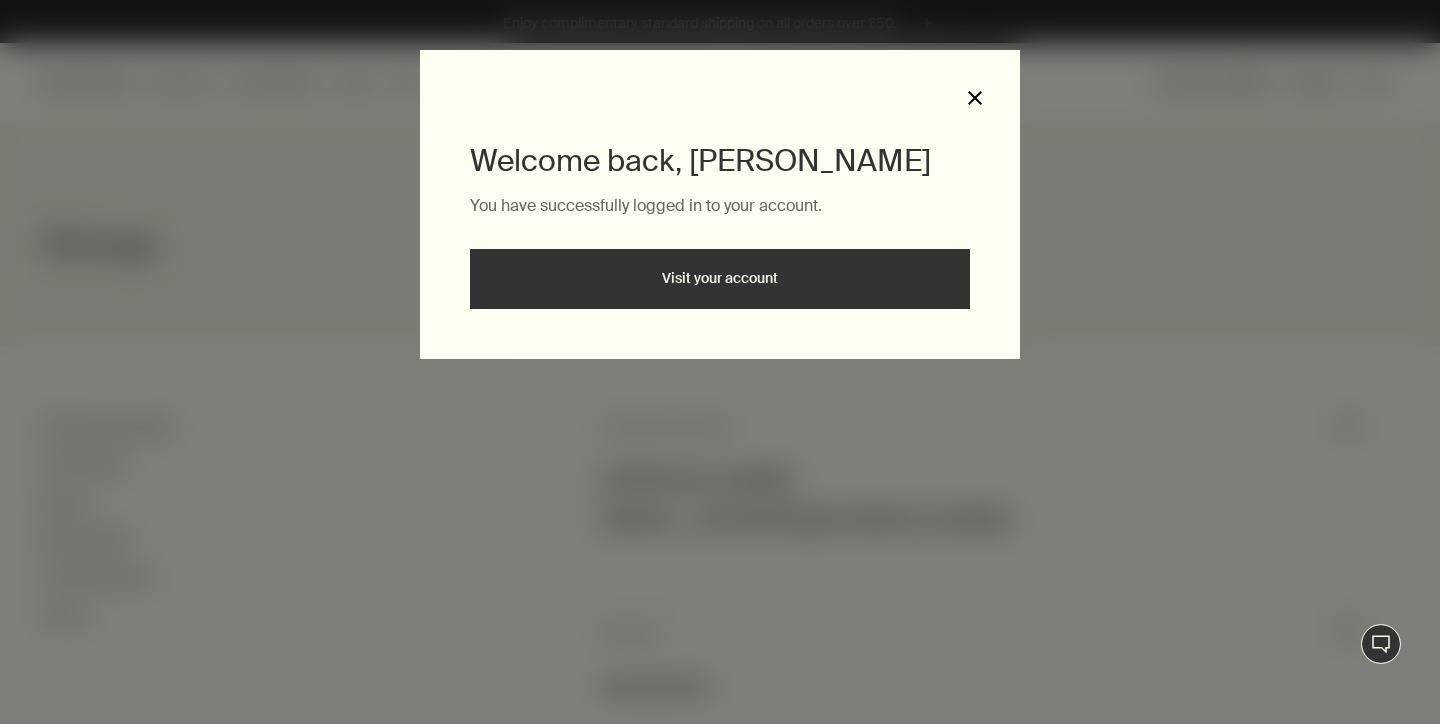 click on "close" at bounding box center (975, 98) 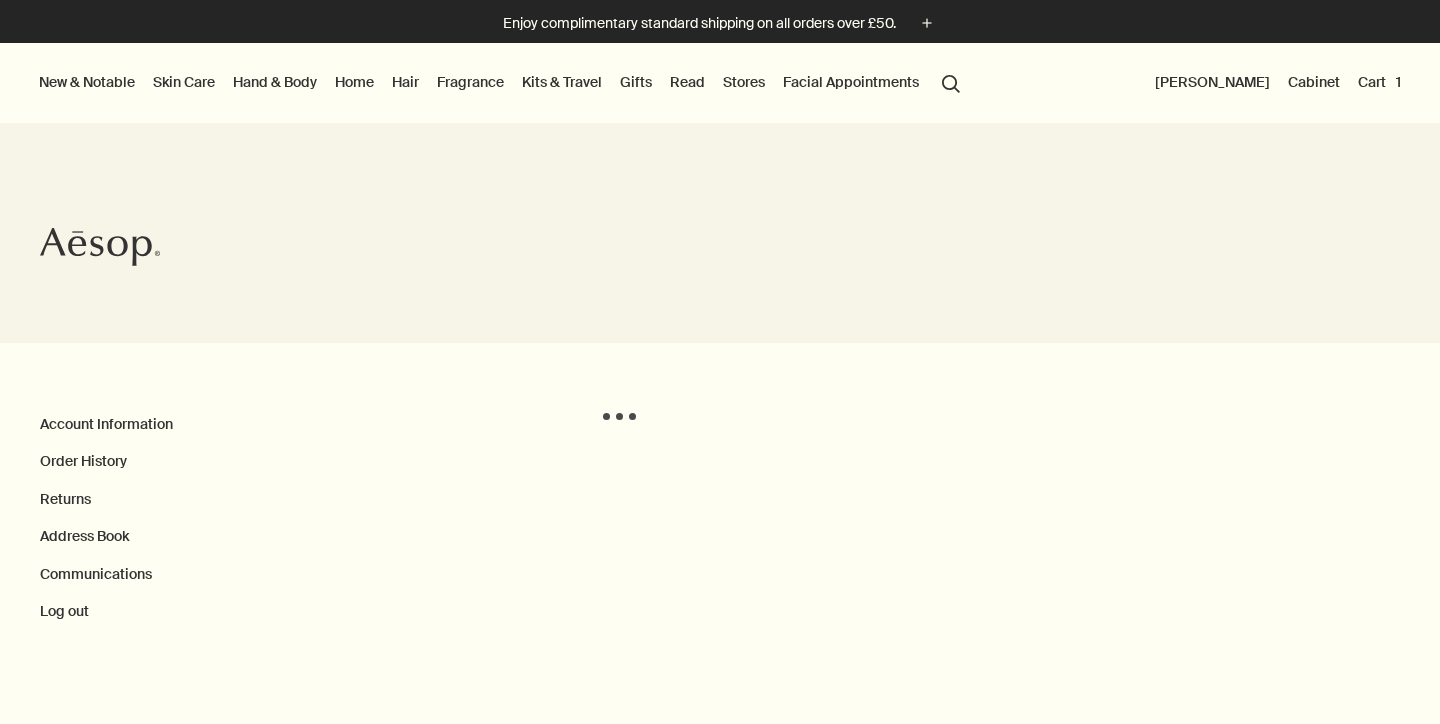 scroll, scrollTop: 0, scrollLeft: 0, axis: both 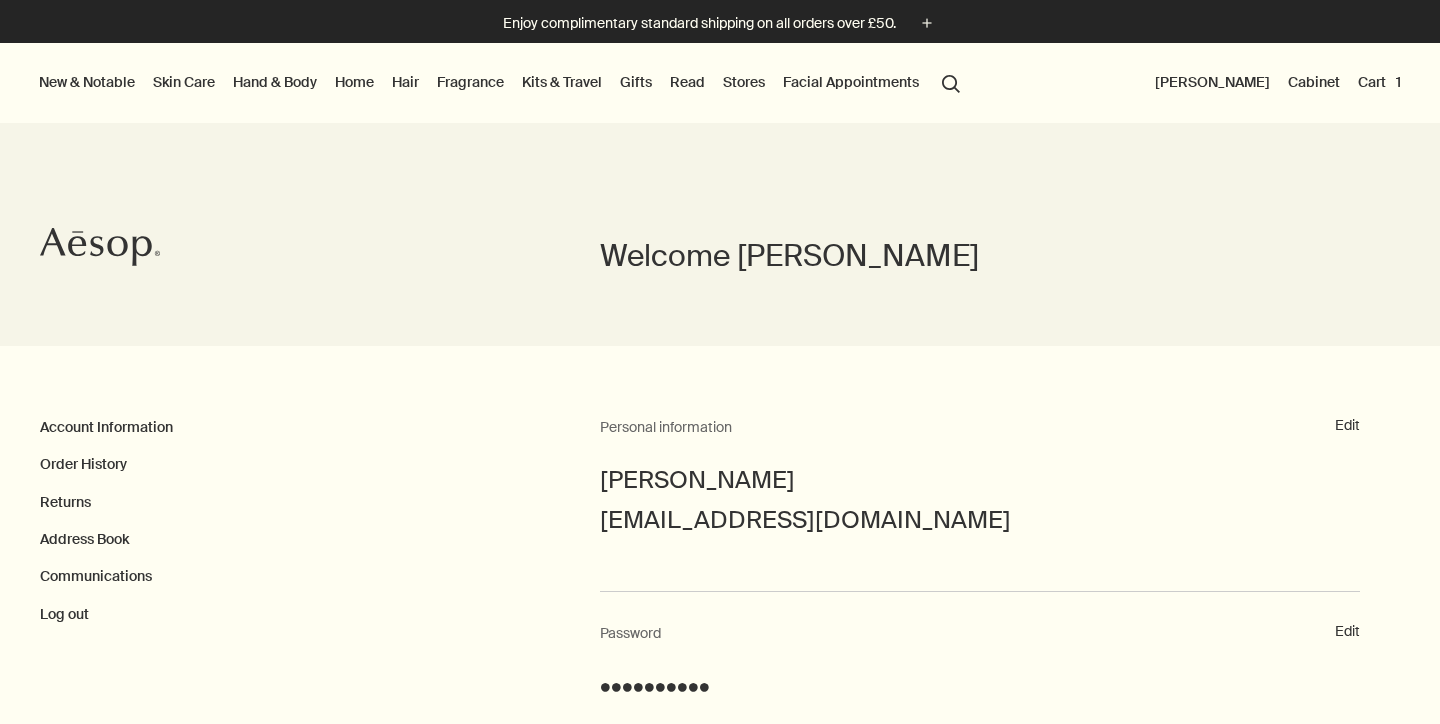 click on "Fragrance" at bounding box center (470, 82) 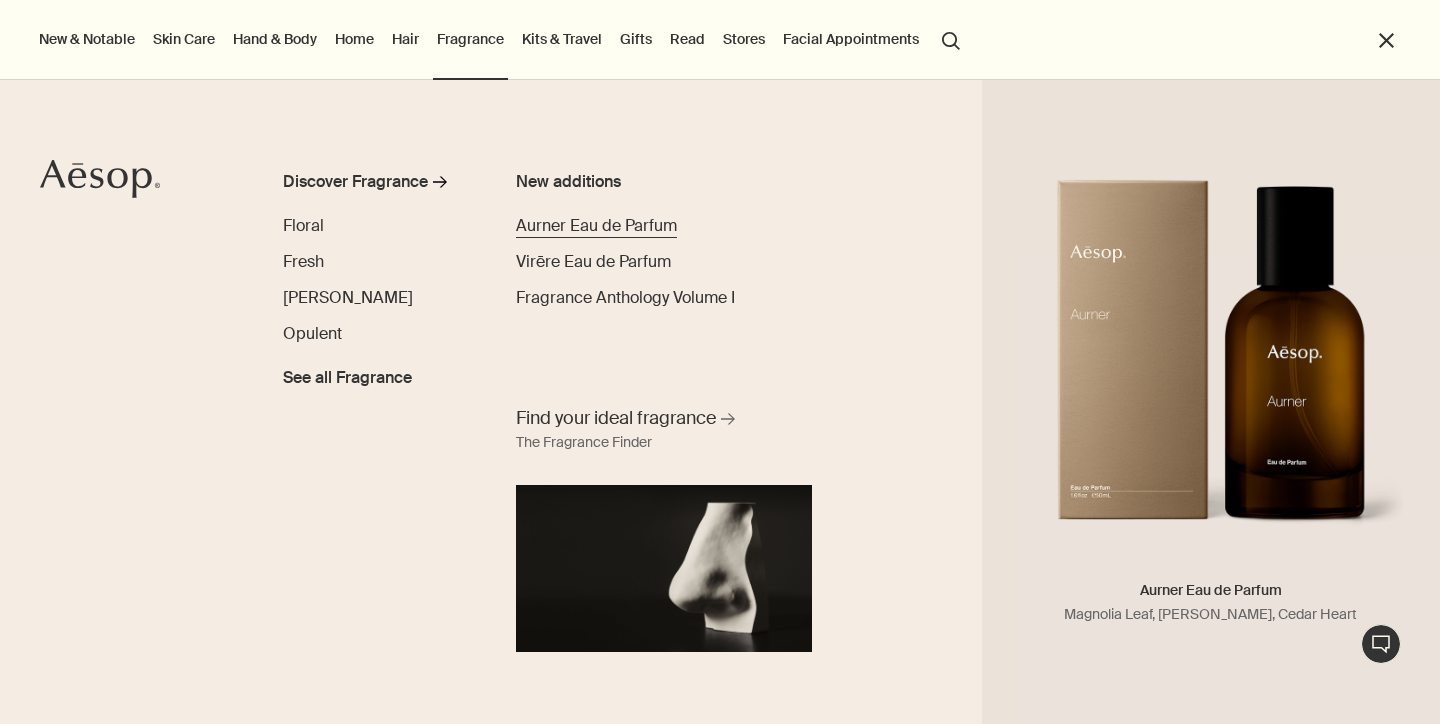 click on "Aurner Eau de Parfum" at bounding box center (596, 225) 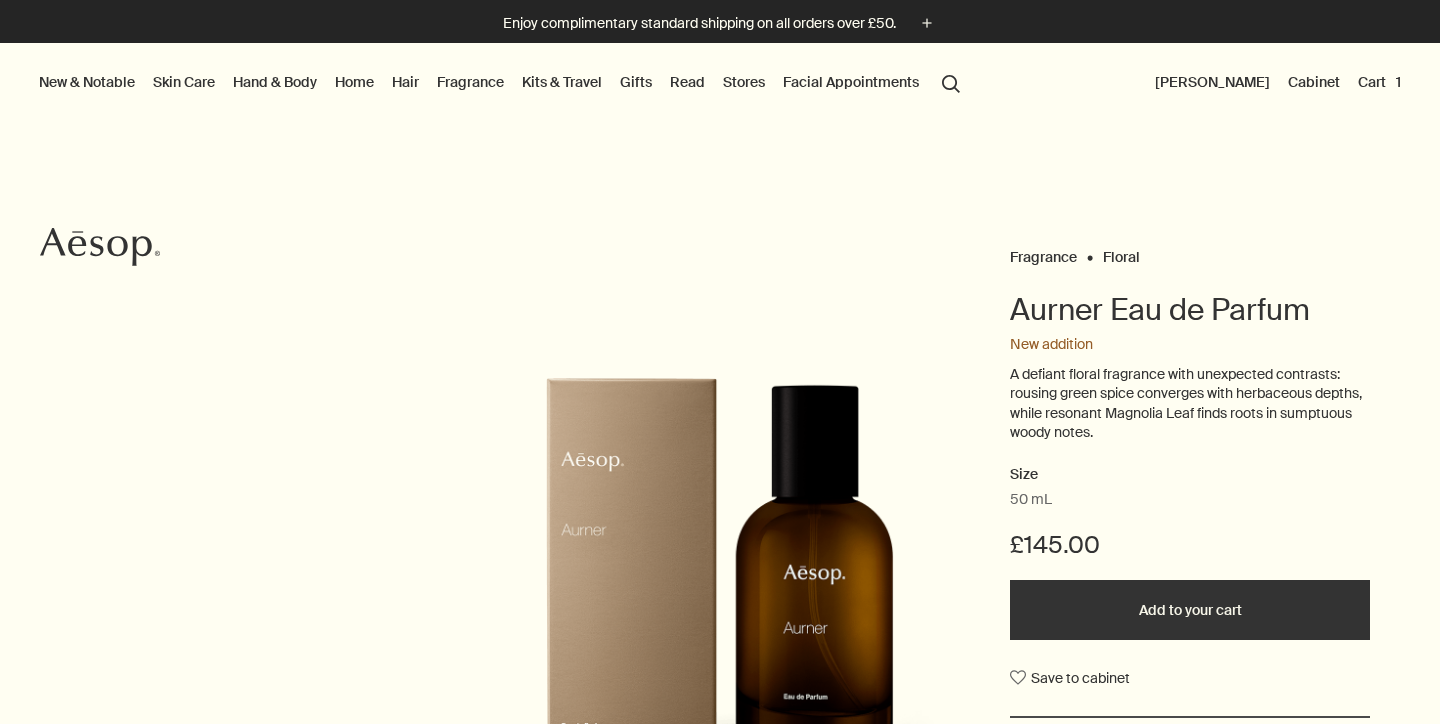 scroll, scrollTop: 0, scrollLeft: 0, axis: both 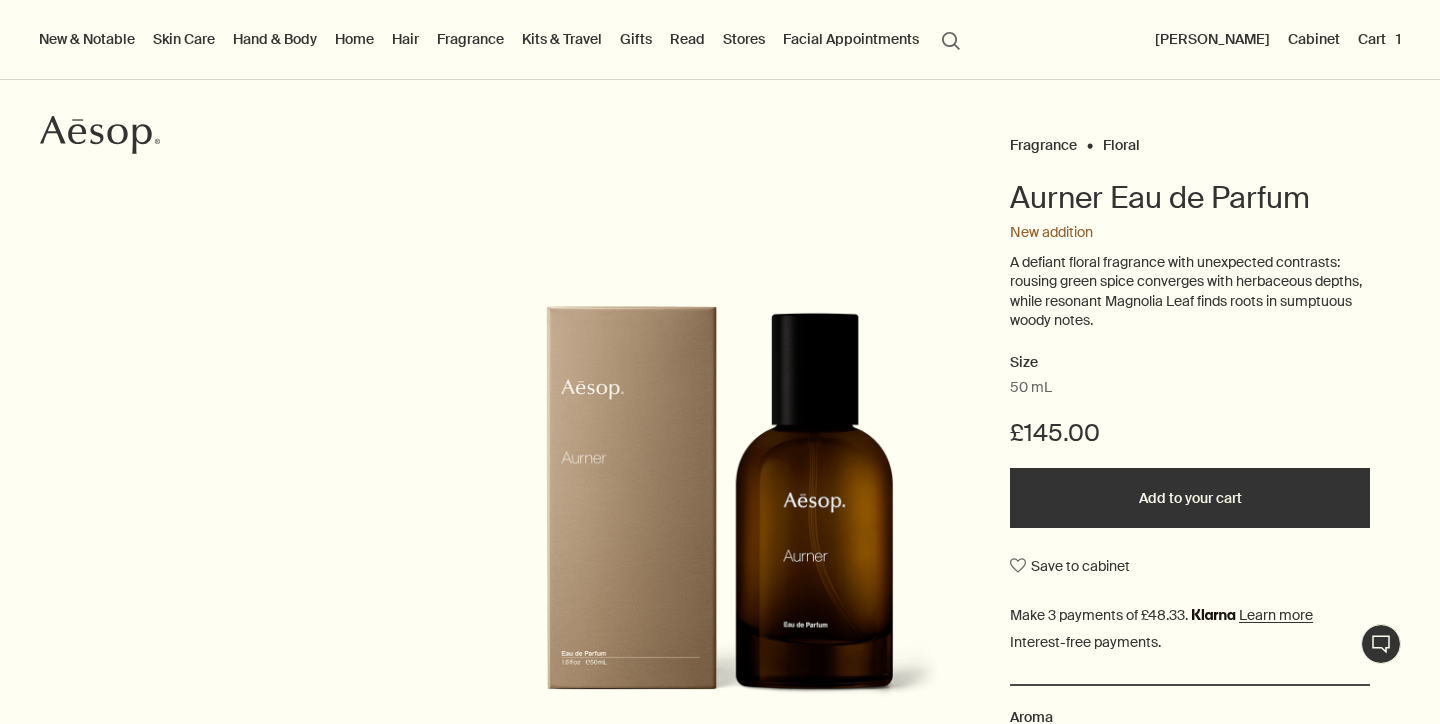 click on "Add to your cart" at bounding box center [1190, 498] 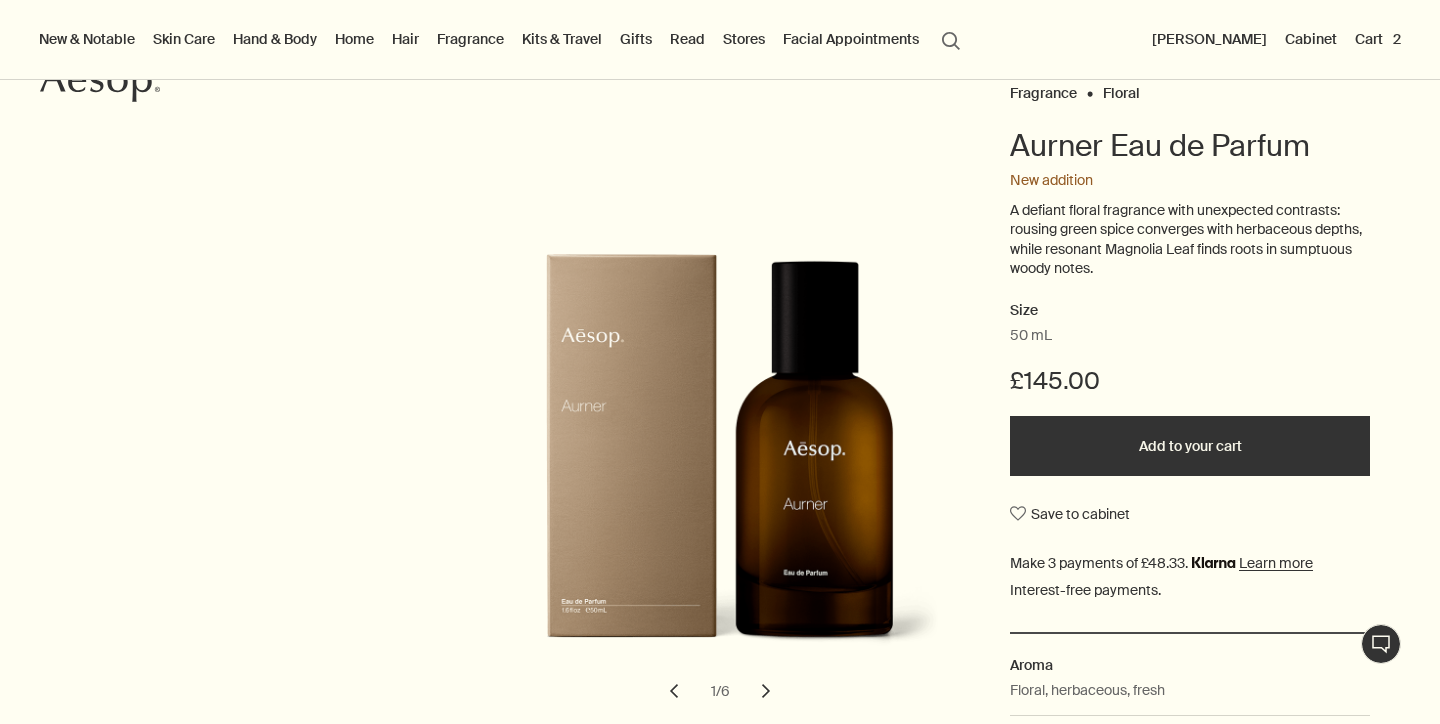 scroll, scrollTop: 0, scrollLeft: 0, axis: both 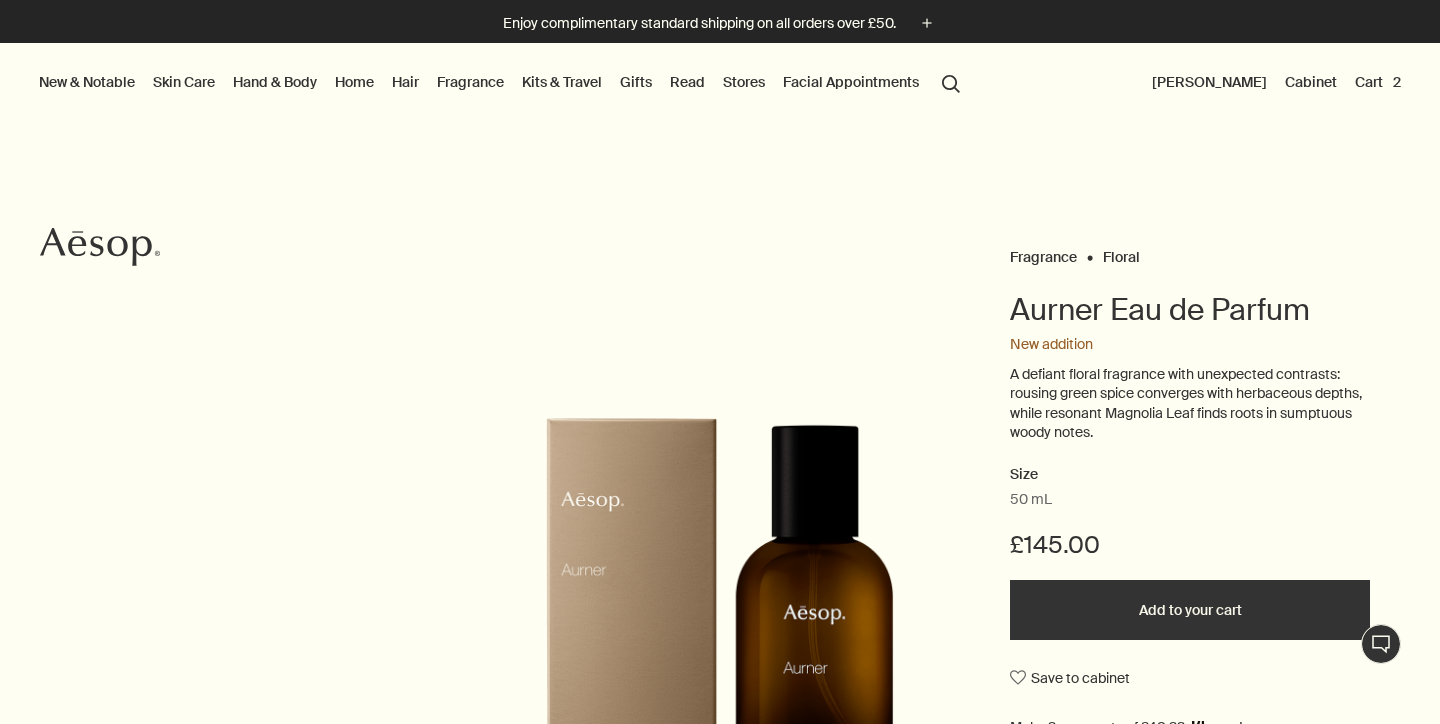 click on "Cart 2" at bounding box center (1378, 82) 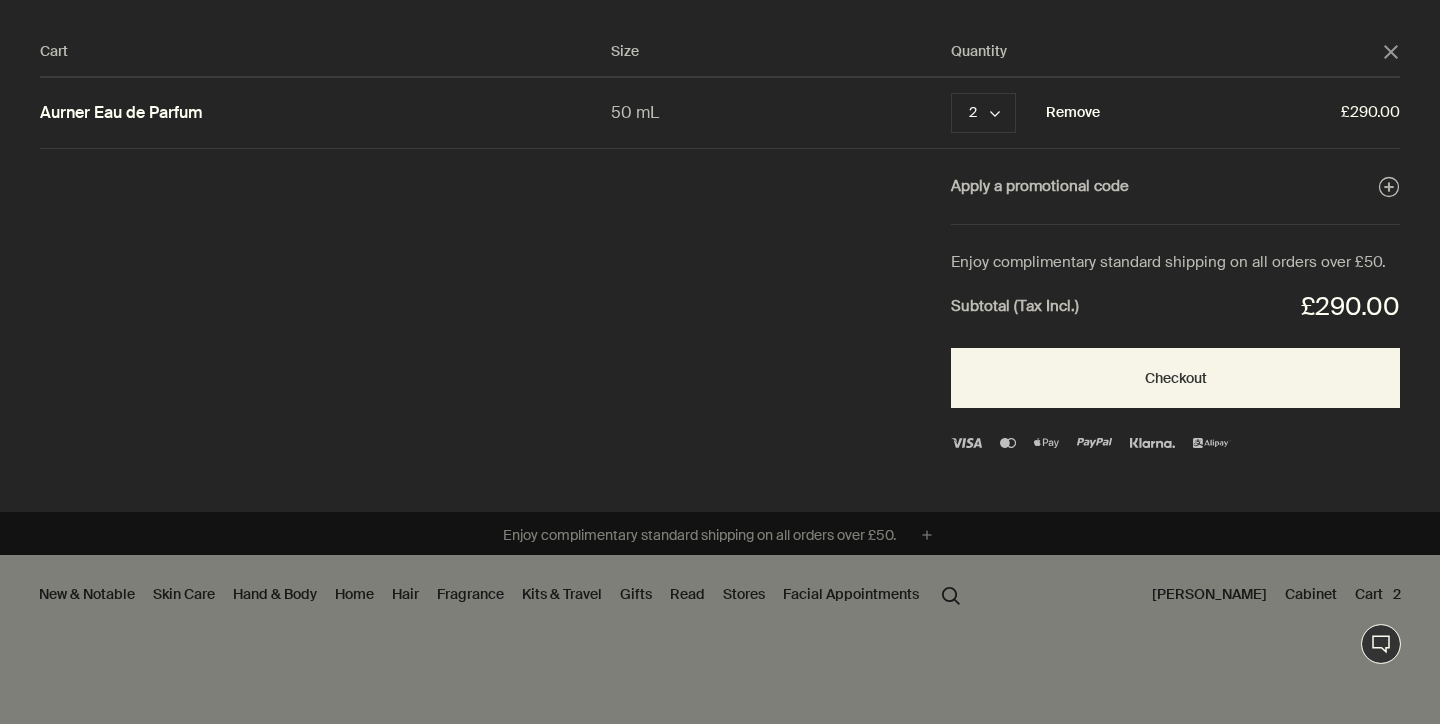 click on "Remove" at bounding box center (1073, 113) 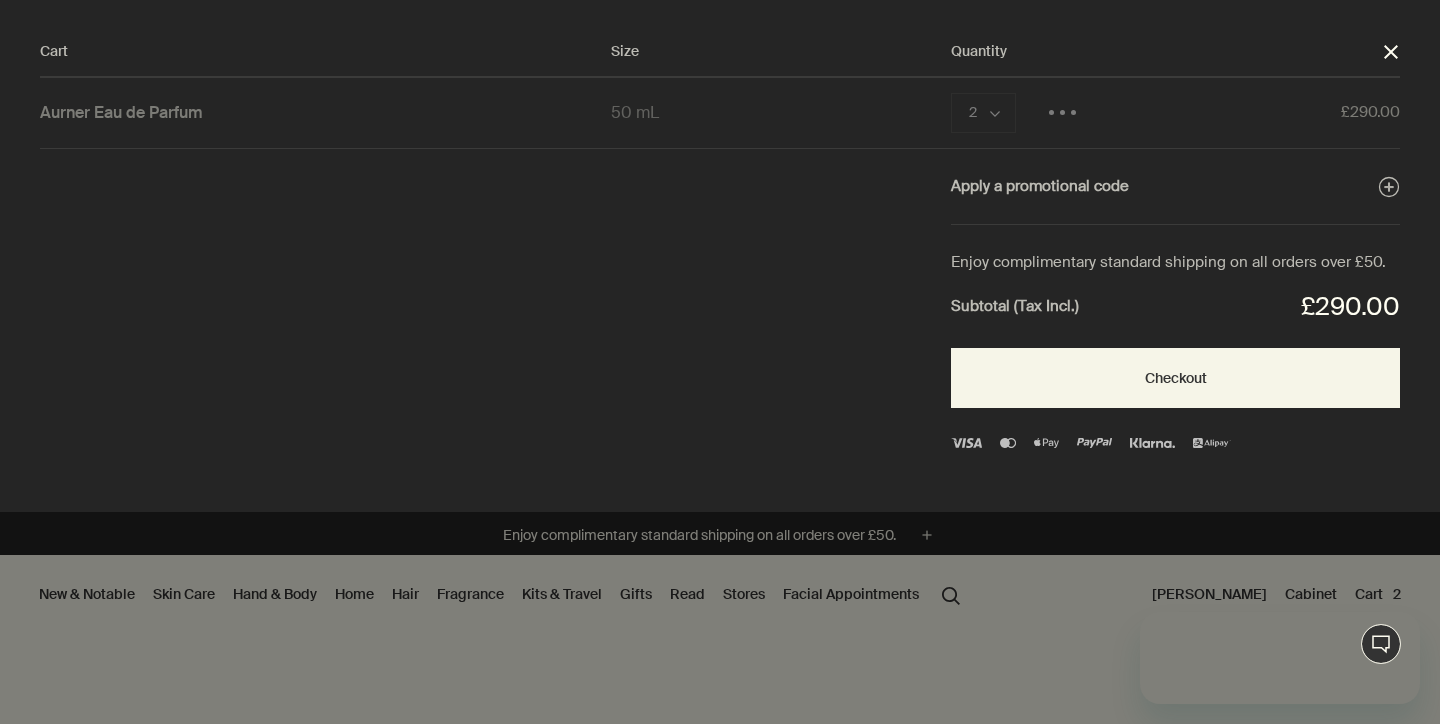 scroll, scrollTop: 0, scrollLeft: 0, axis: both 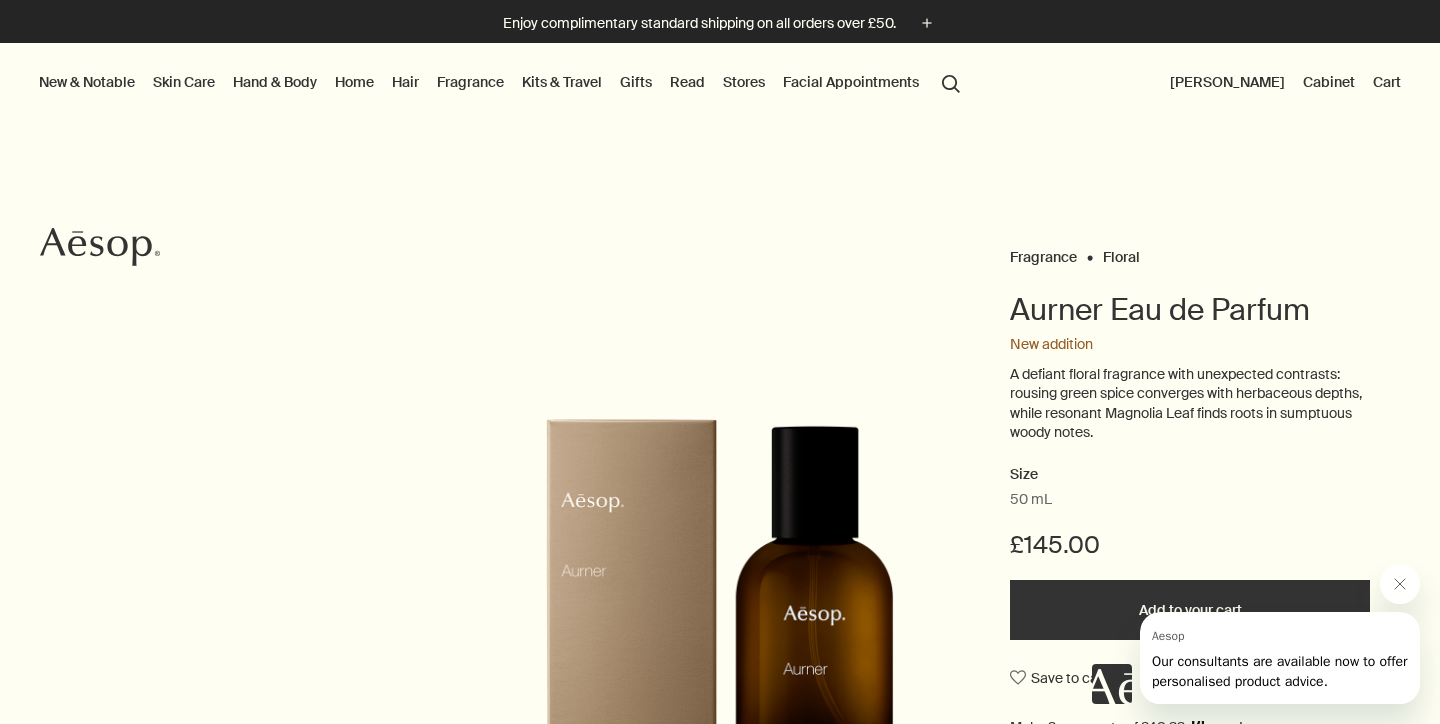 click on "Cart" at bounding box center (1387, 82) 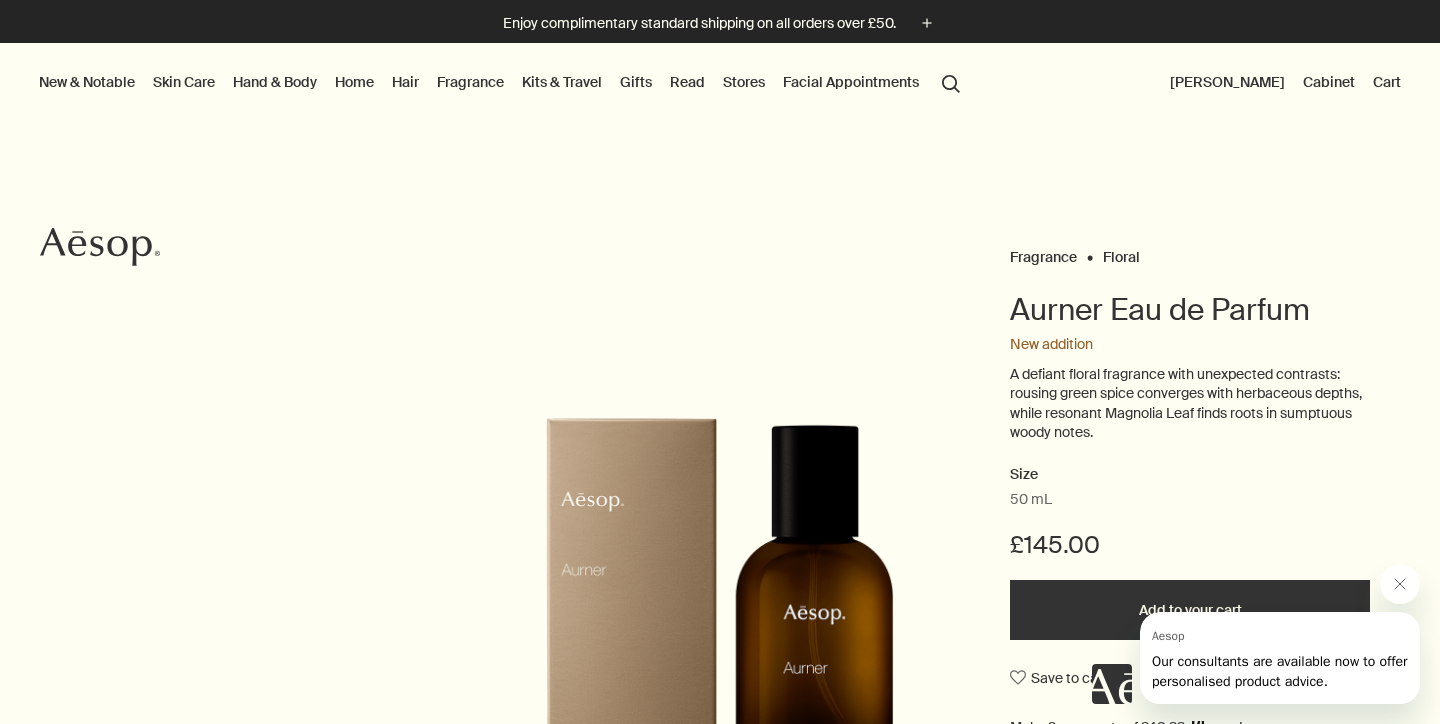 click on "Cart" at bounding box center (1387, 82) 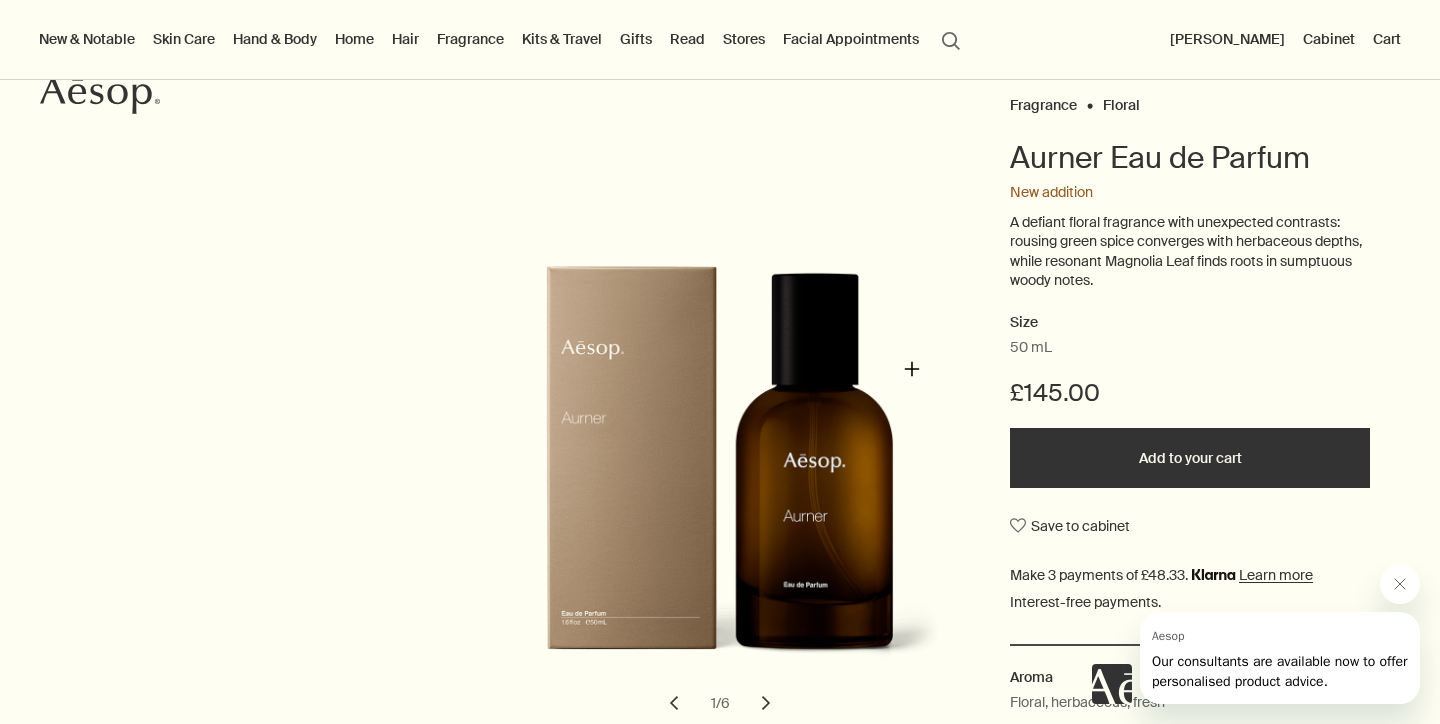 scroll, scrollTop: 176, scrollLeft: 0, axis: vertical 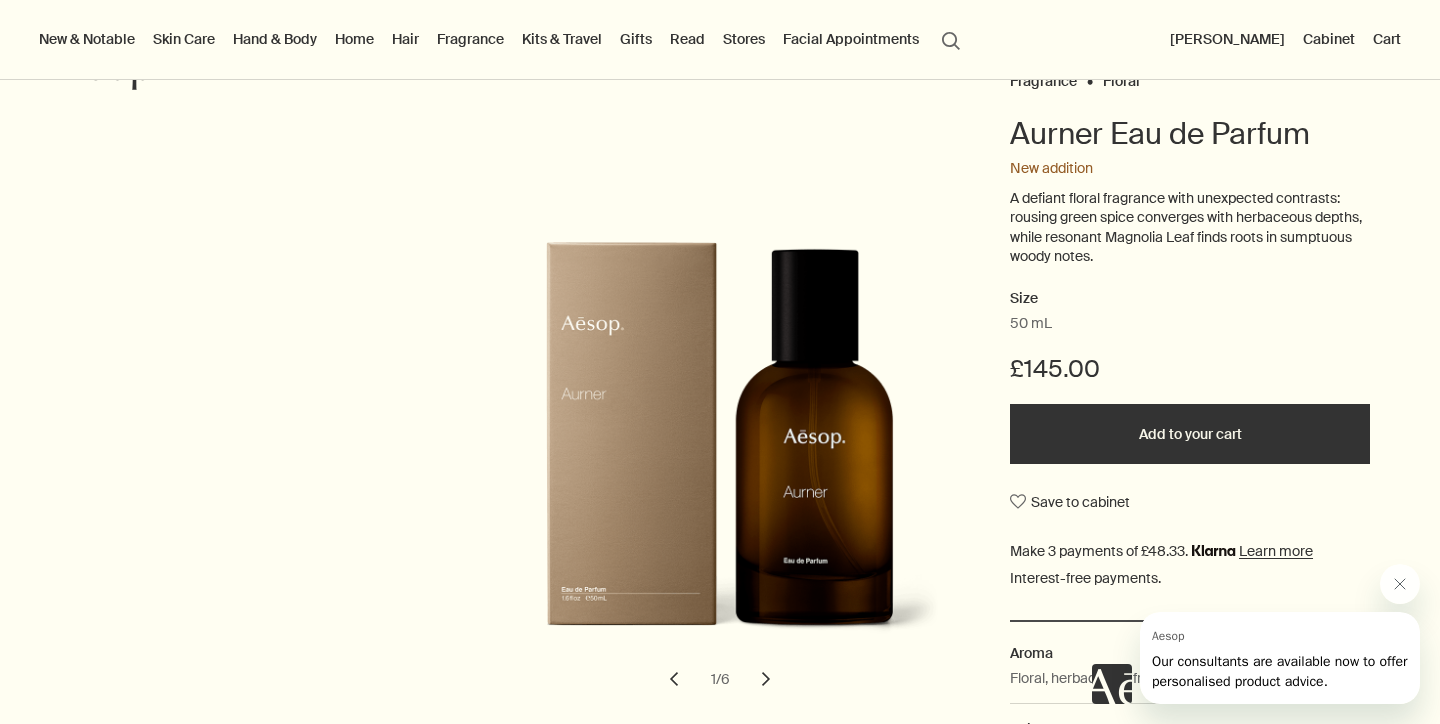 click on "50 mL" at bounding box center [1190, 324] 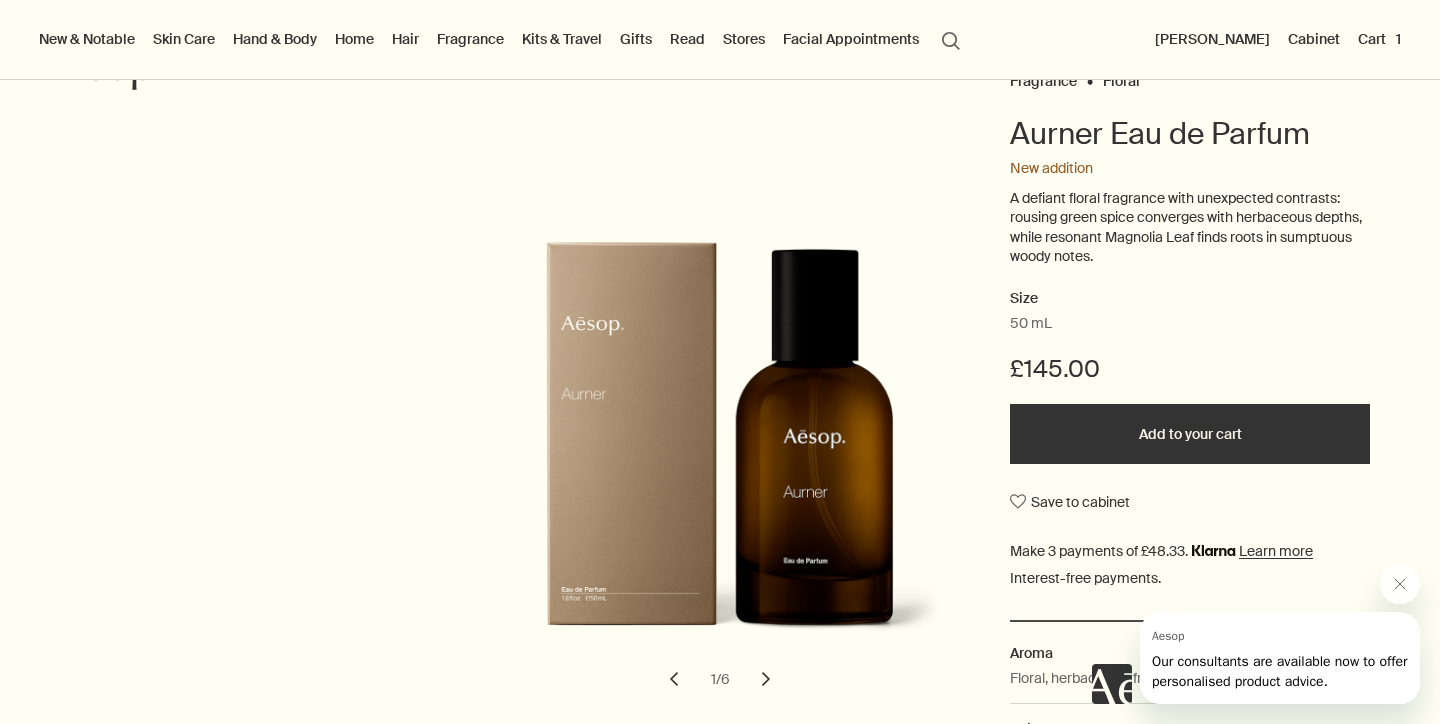 click on "Cart 1" at bounding box center [1379, 39] 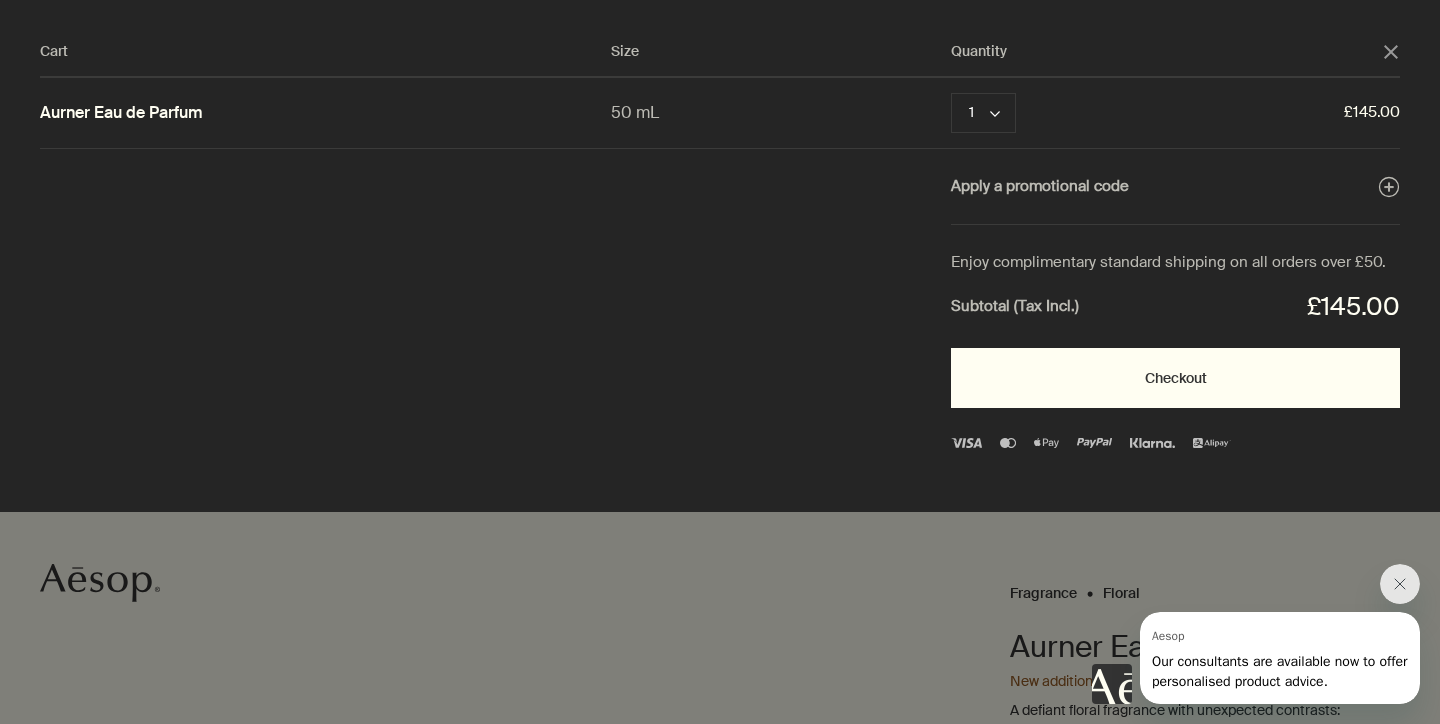 click on "Checkout" at bounding box center [1175, 378] 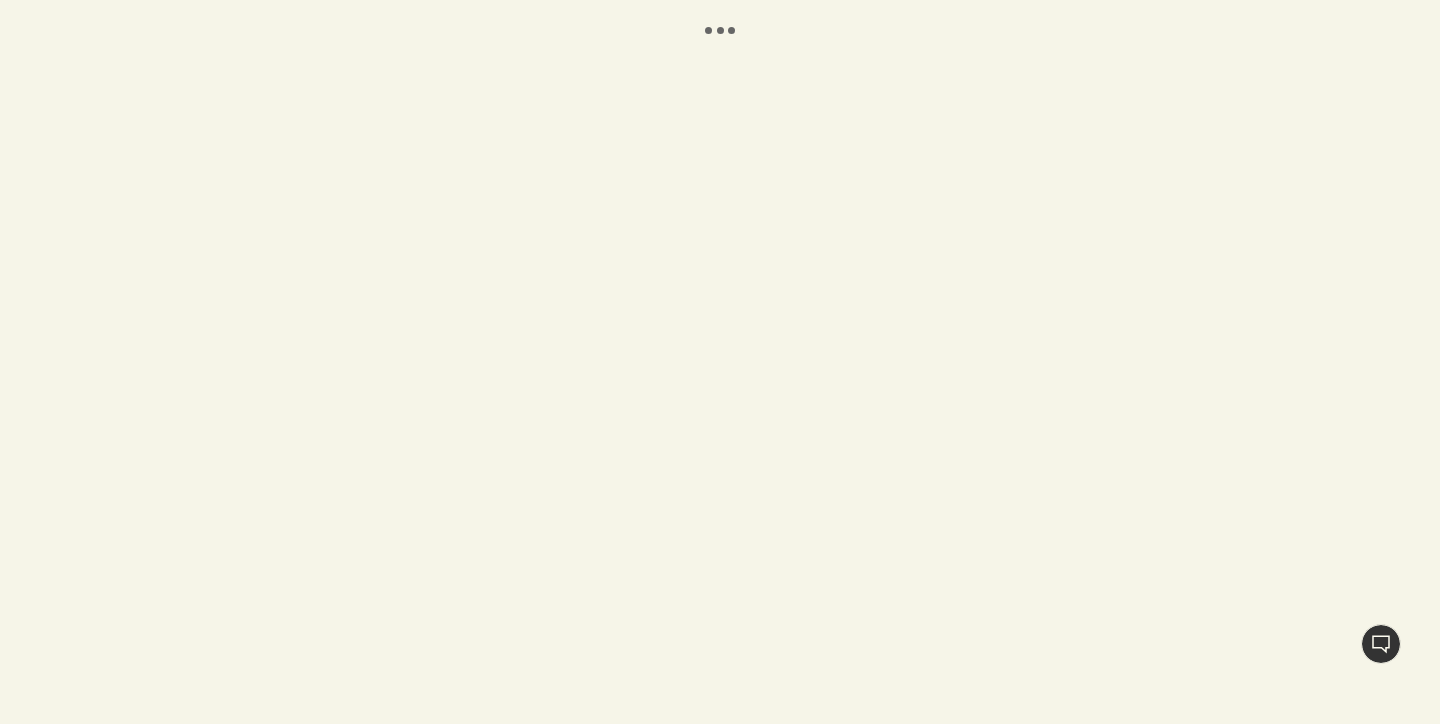 scroll, scrollTop: 0, scrollLeft: 0, axis: both 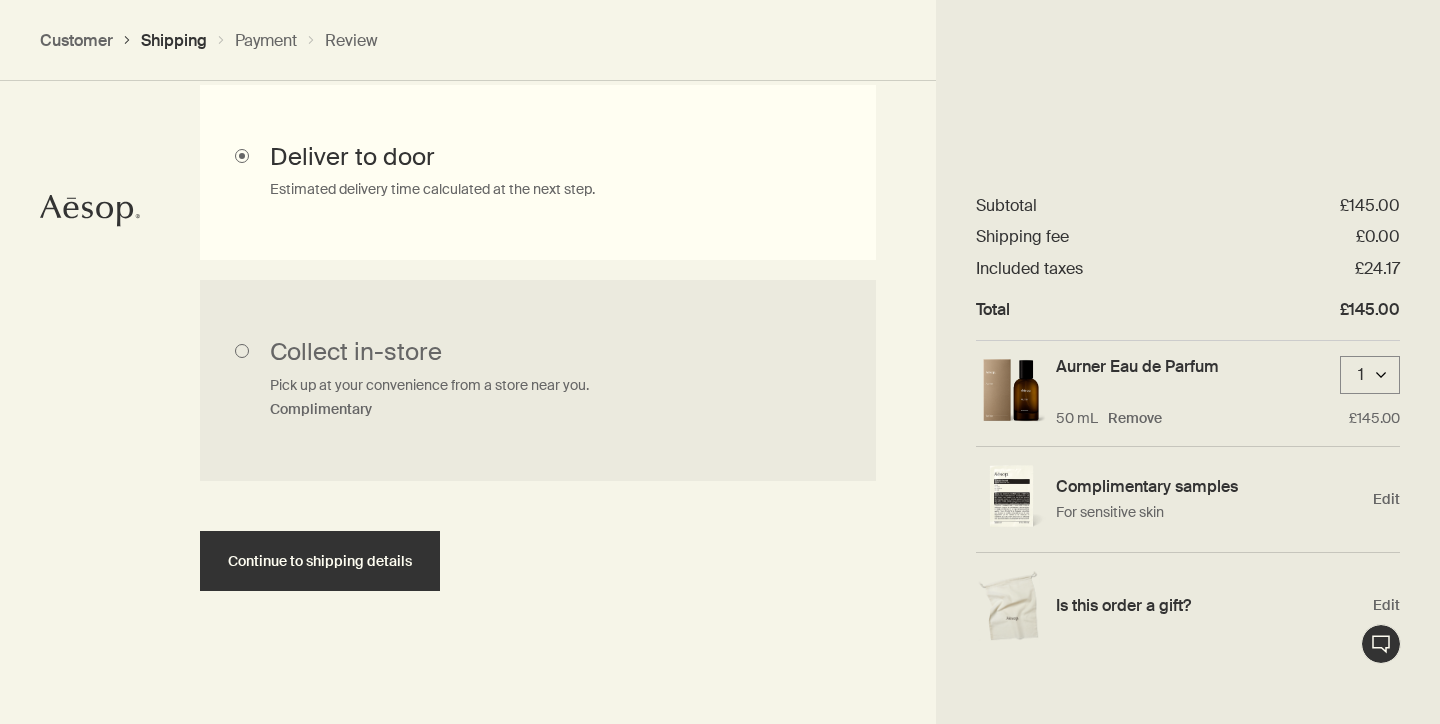 click on "Live Assistance" at bounding box center [1381, 644] 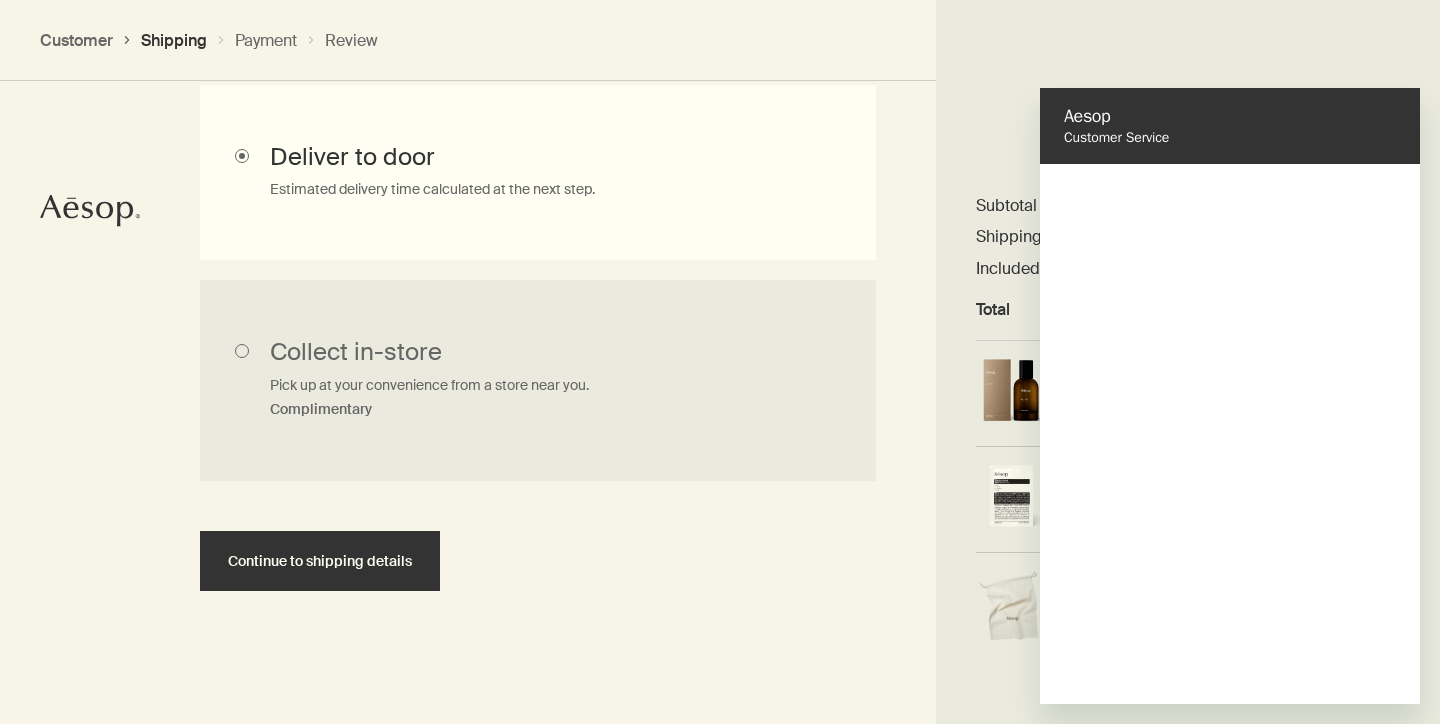 scroll, scrollTop: 0, scrollLeft: 0, axis: both 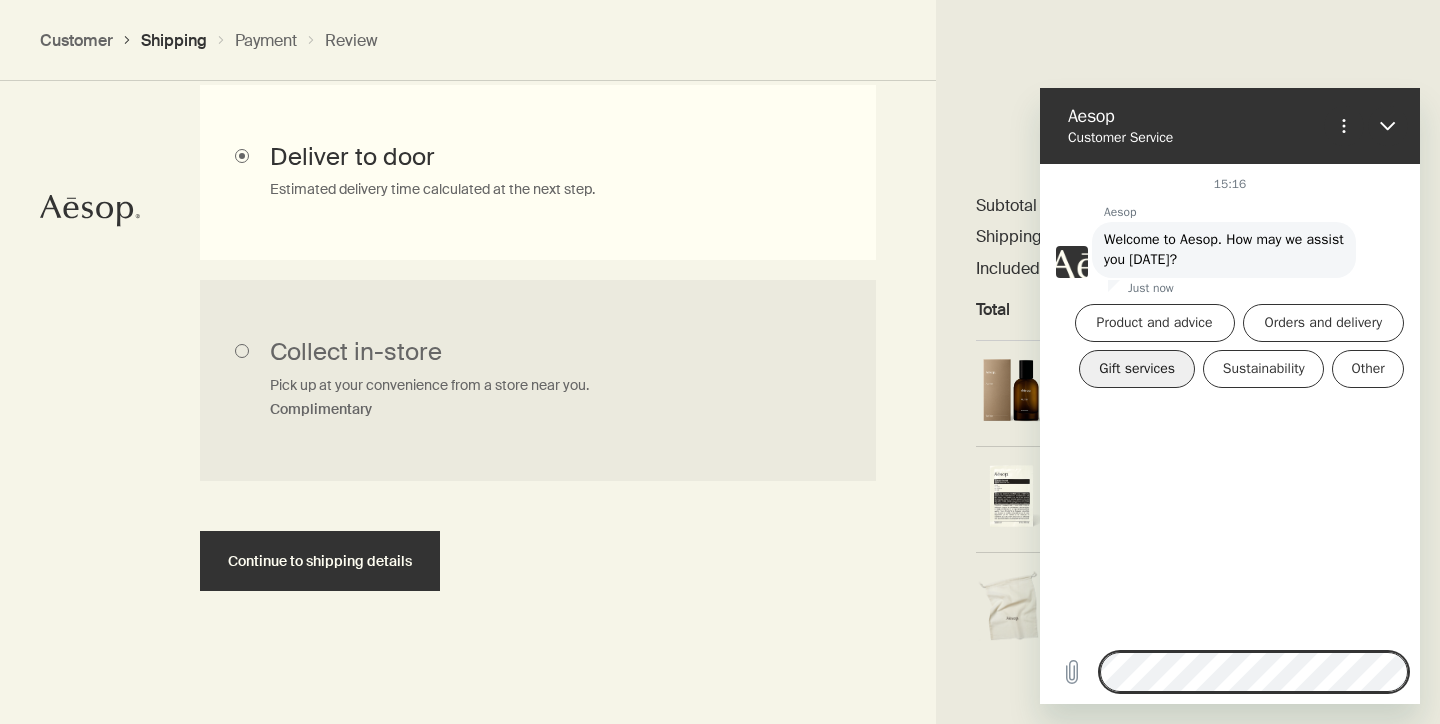click on "Gift services" at bounding box center [1137, 369] 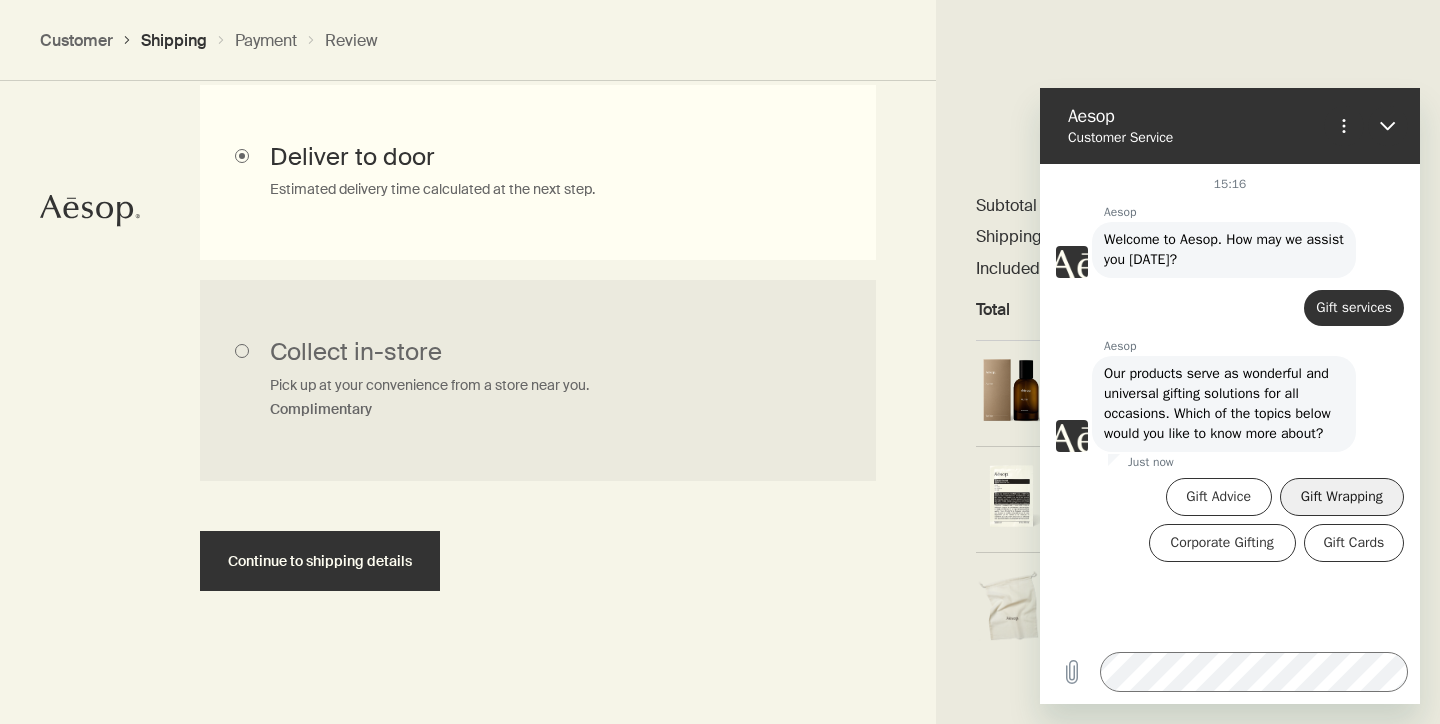 click on "Gift Wrapping" at bounding box center [1342, 497] 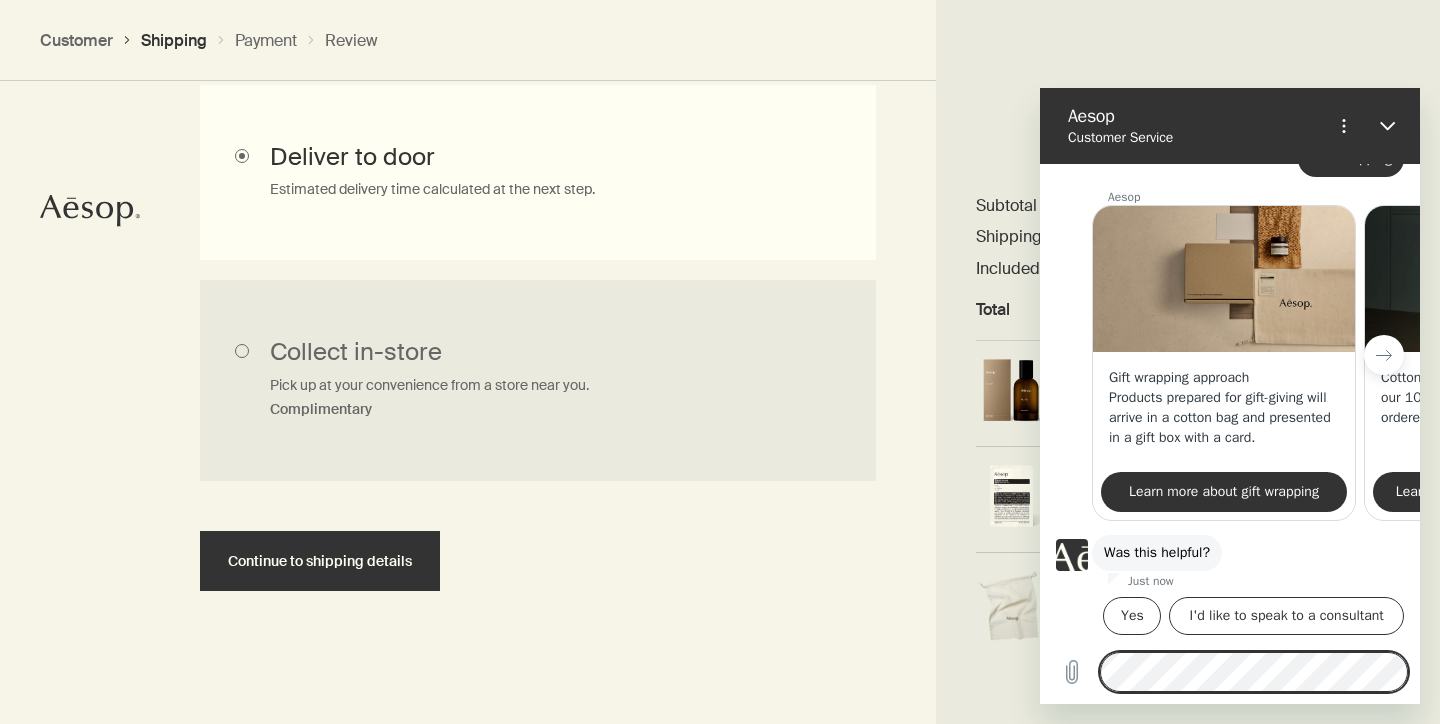 scroll, scrollTop: 342, scrollLeft: 0, axis: vertical 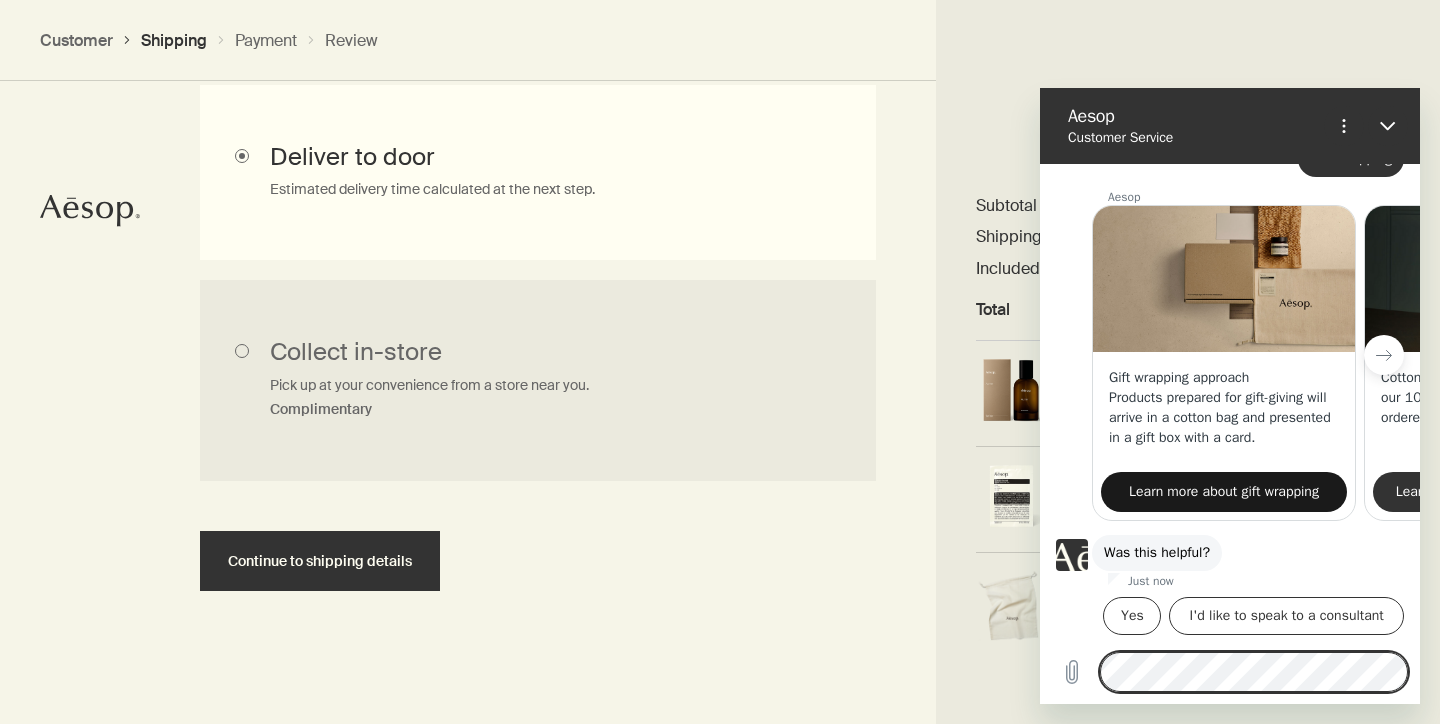 click on "Learn more about gift wrapping" at bounding box center [1224, 492] 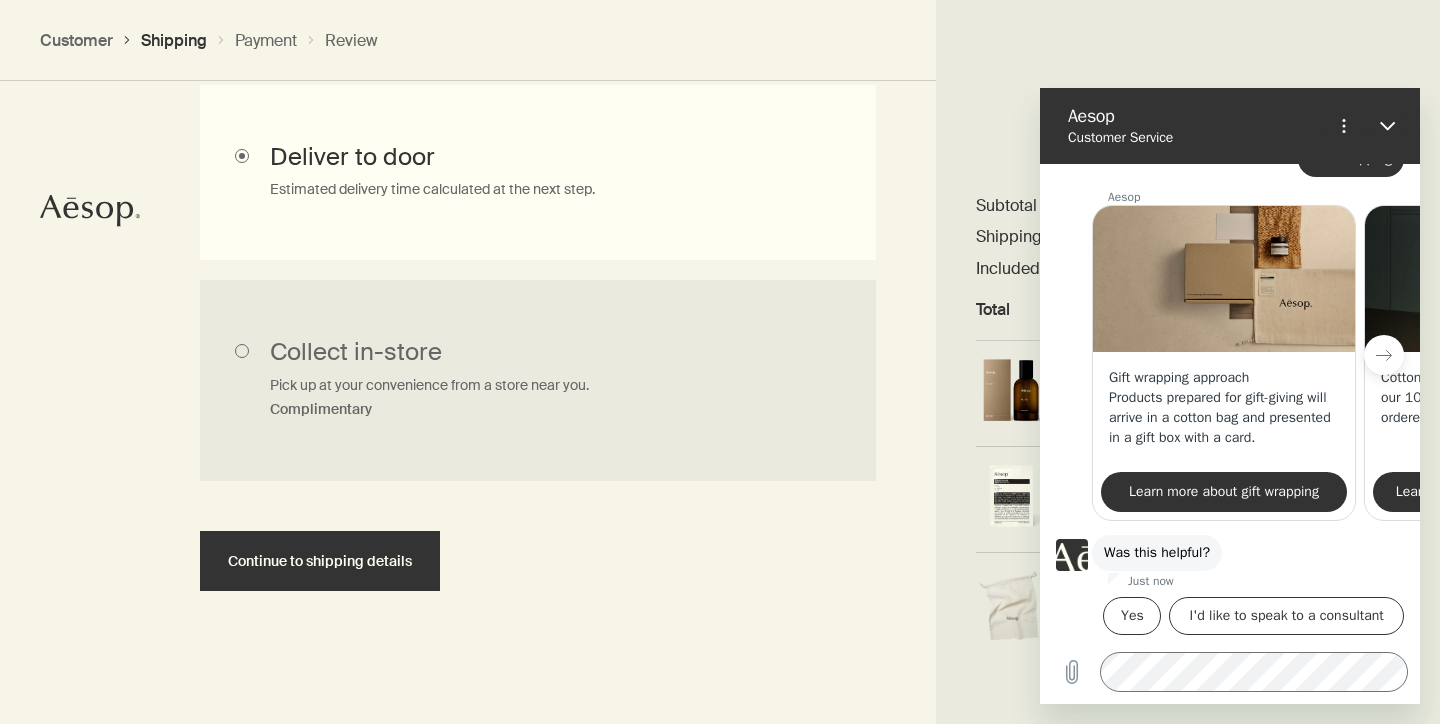 click on "How would you like to receive your order? Collect in-store Pick up at your convenience from a store near you. Complimentary Deliver to door Estimated delivery time calculated at the next step. Continue to shipping details" at bounding box center (538, 303) 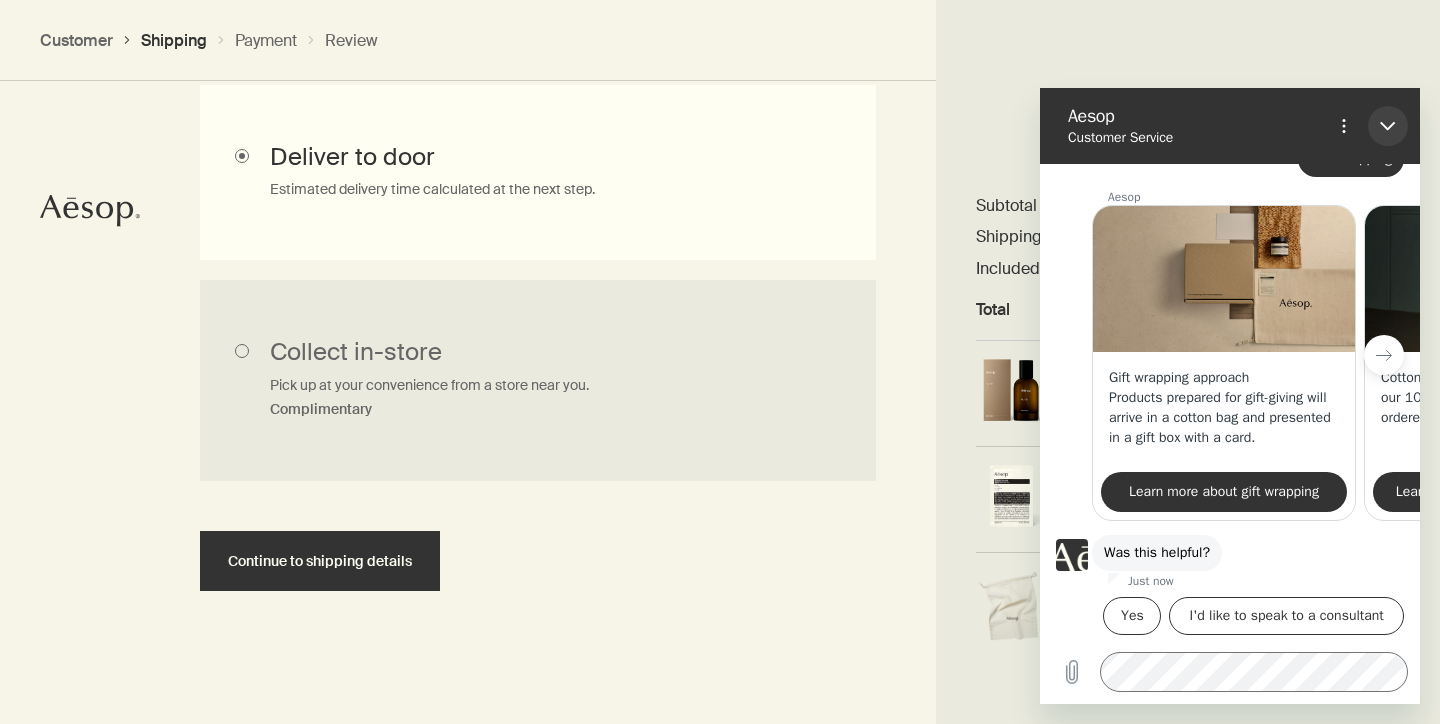 click 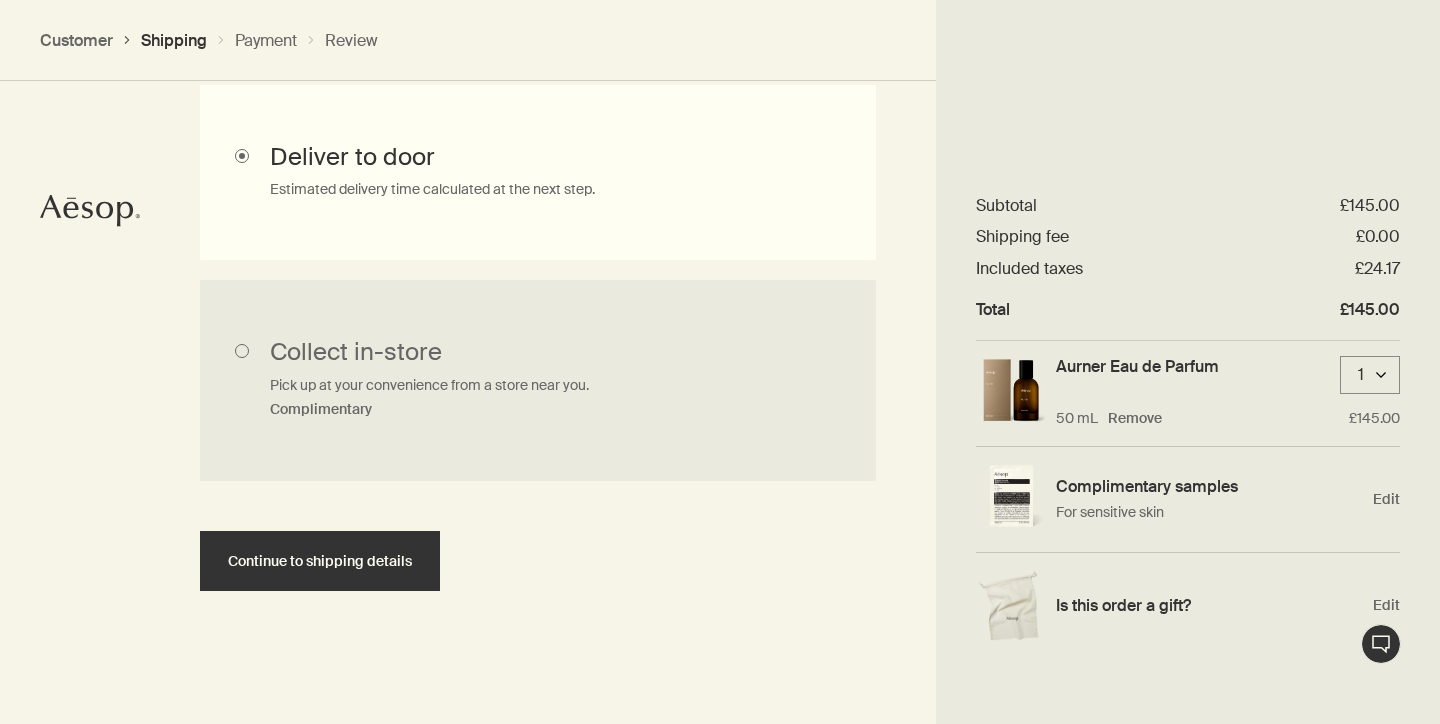 click on "Live Assistance 1" at bounding box center [1381, 644] 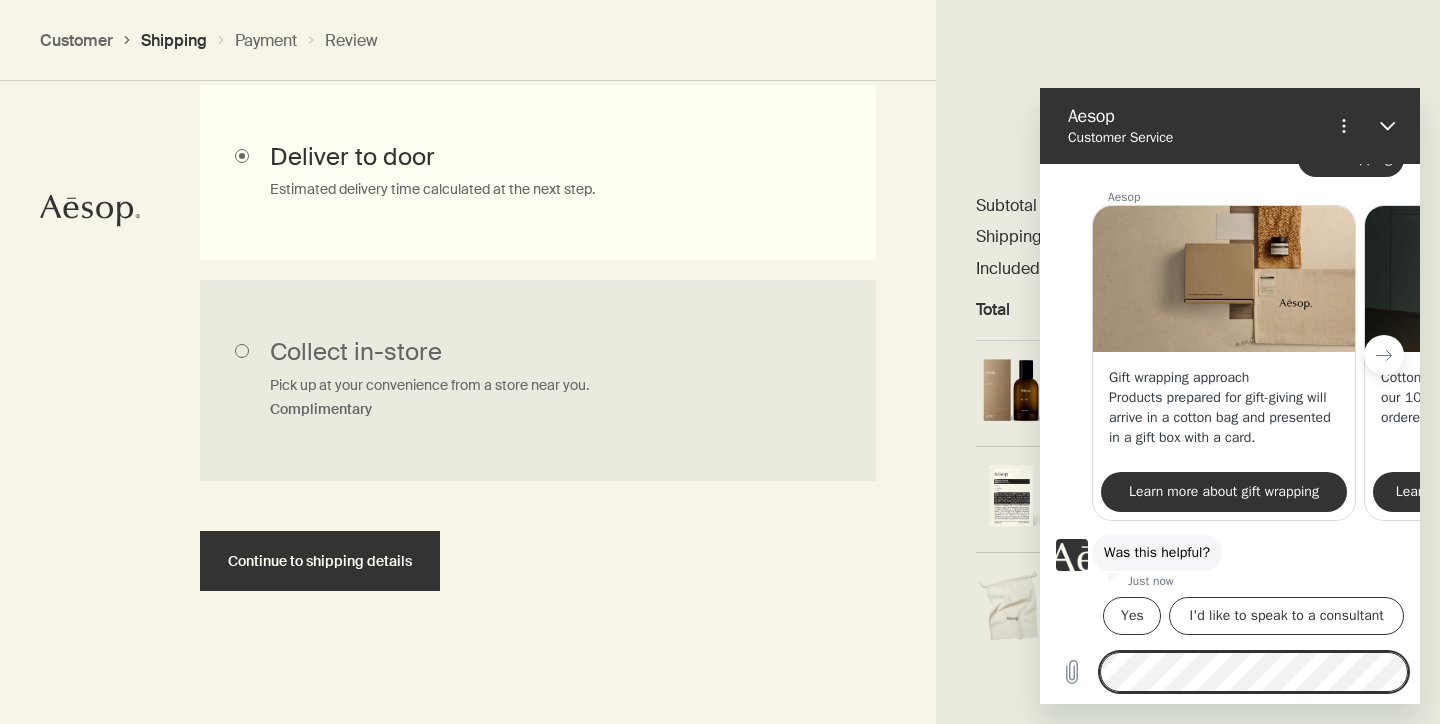 scroll, scrollTop: 0, scrollLeft: 0, axis: both 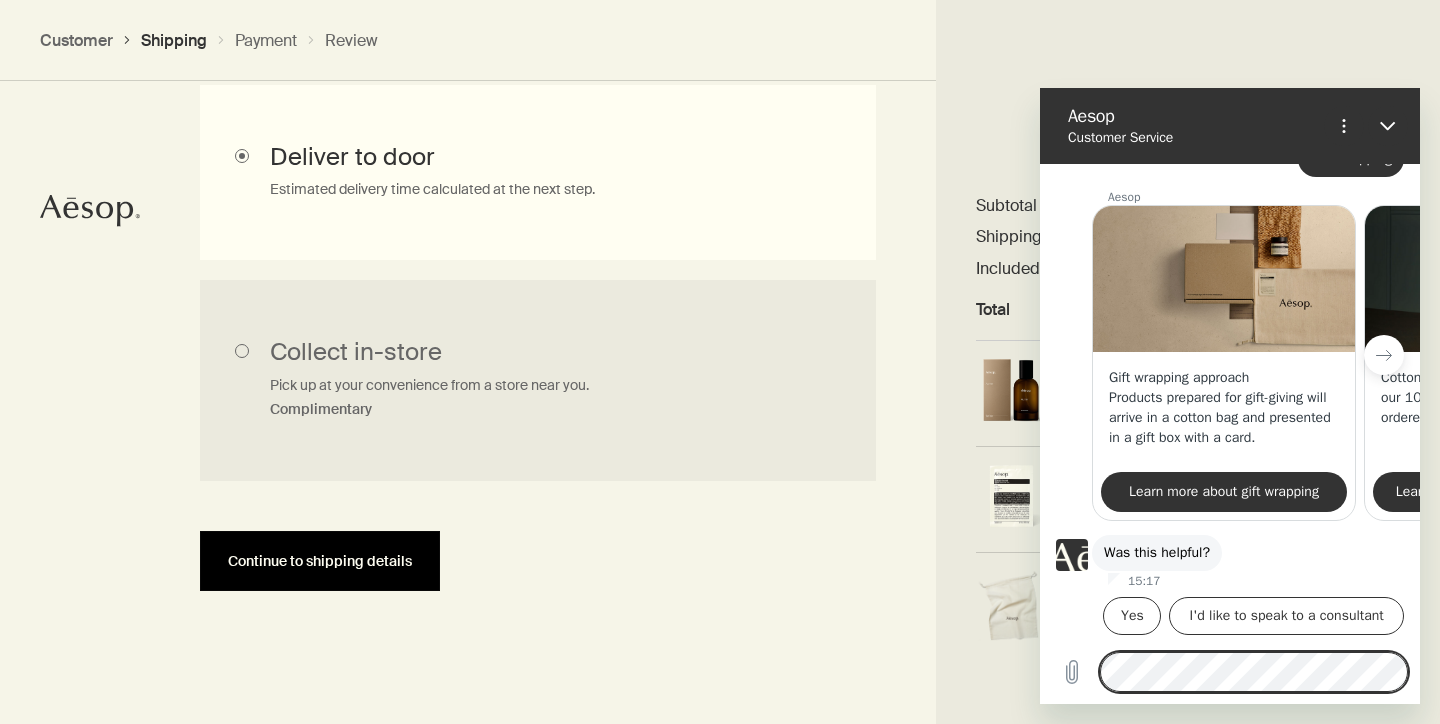 click on "Continue to shipping details" at bounding box center (320, 561) 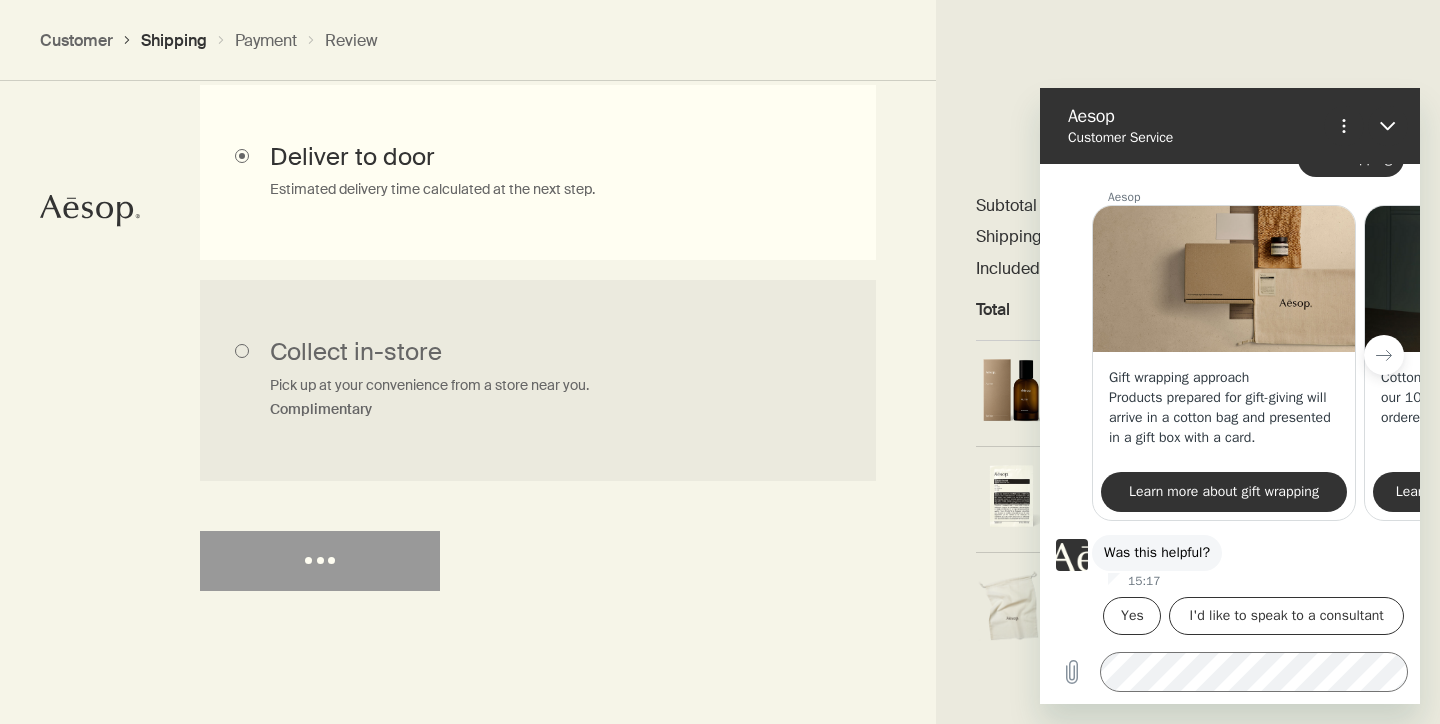 select on "GB" 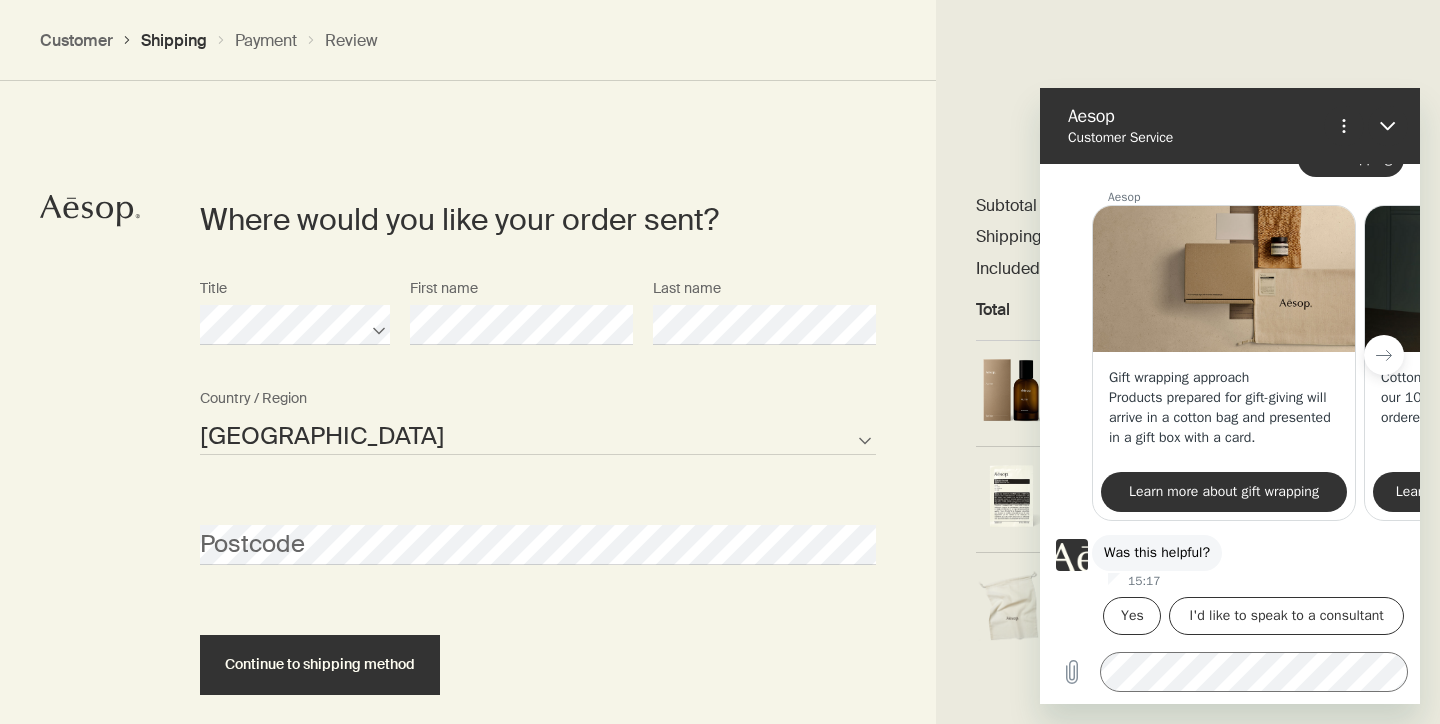 scroll, scrollTop: 864, scrollLeft: 0, axis: vertical 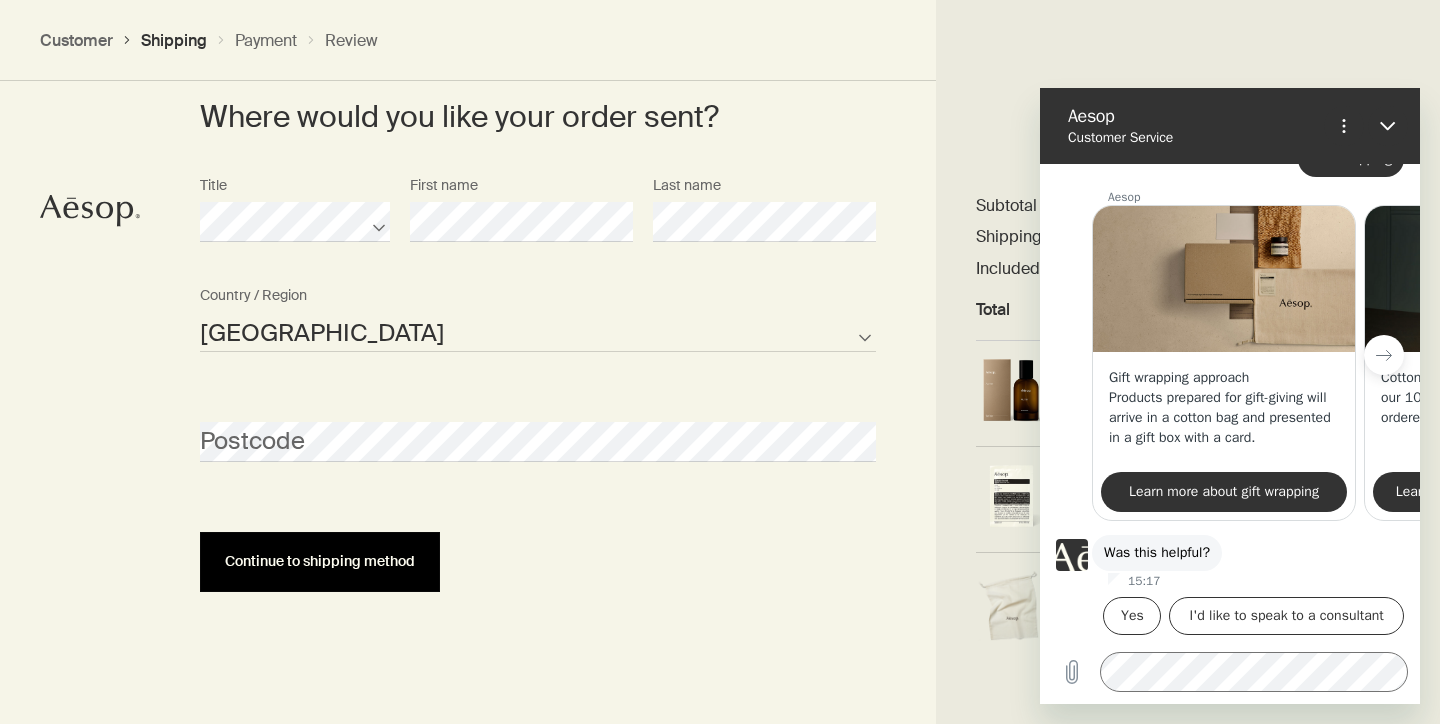 click on "Continue to shipping method" at bounding box center (320, 561) 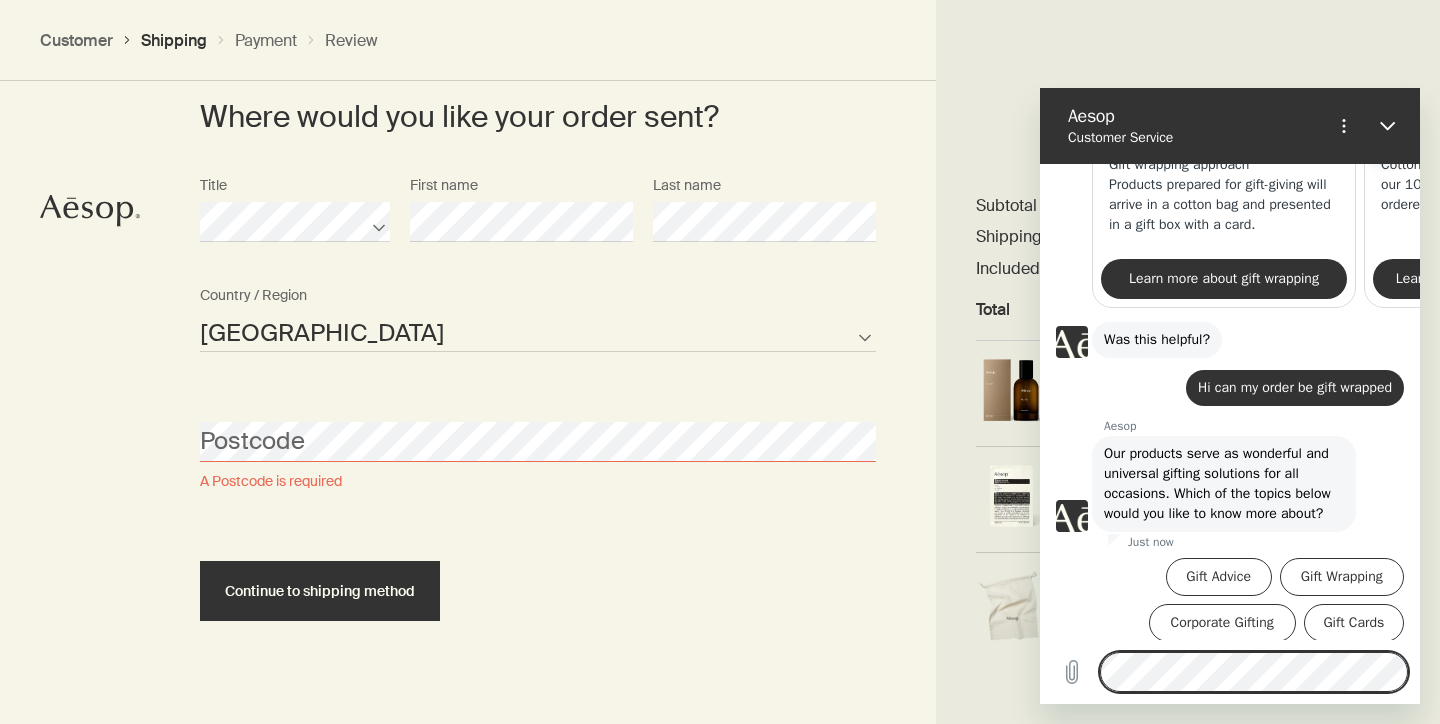 scroll, scrollTop: 583, scrollLeft: 0, axis: vertical 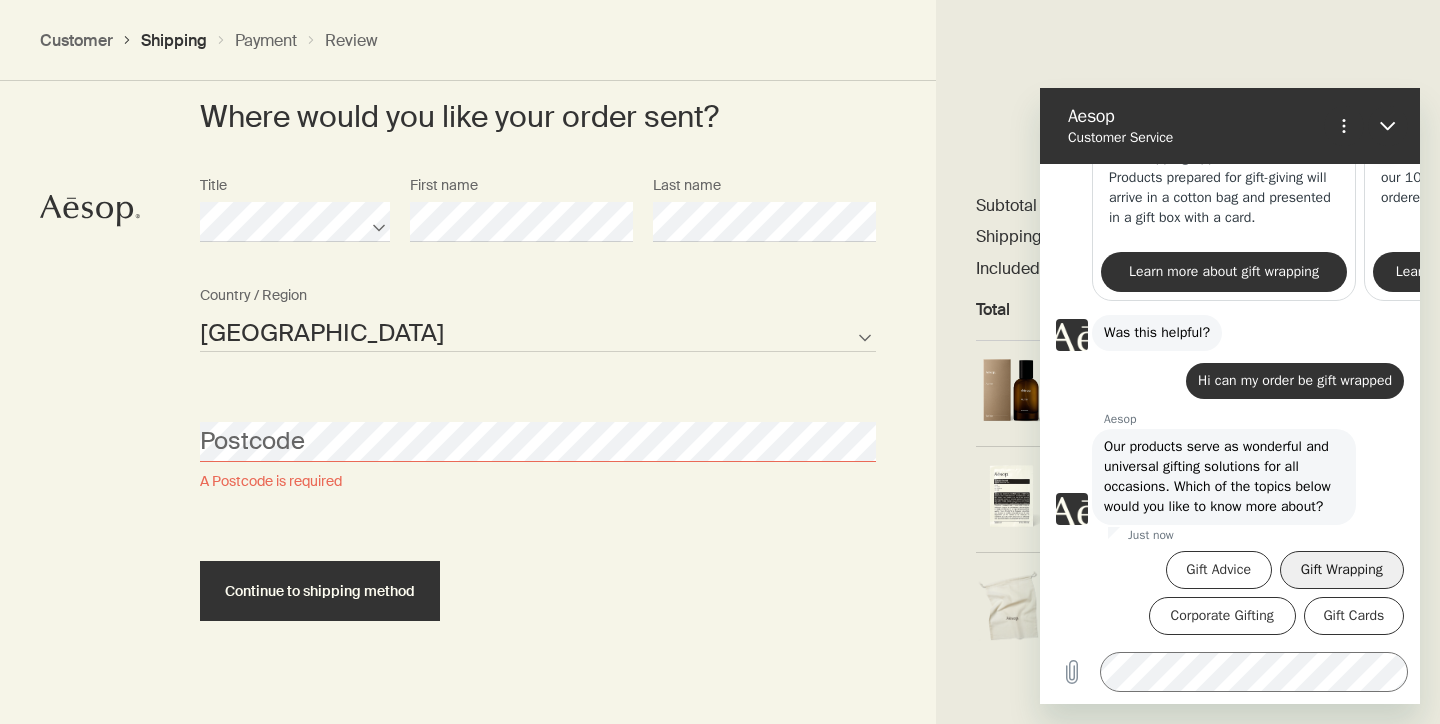 click on "Gift Wrapping" at bounding box center (1342, 570) 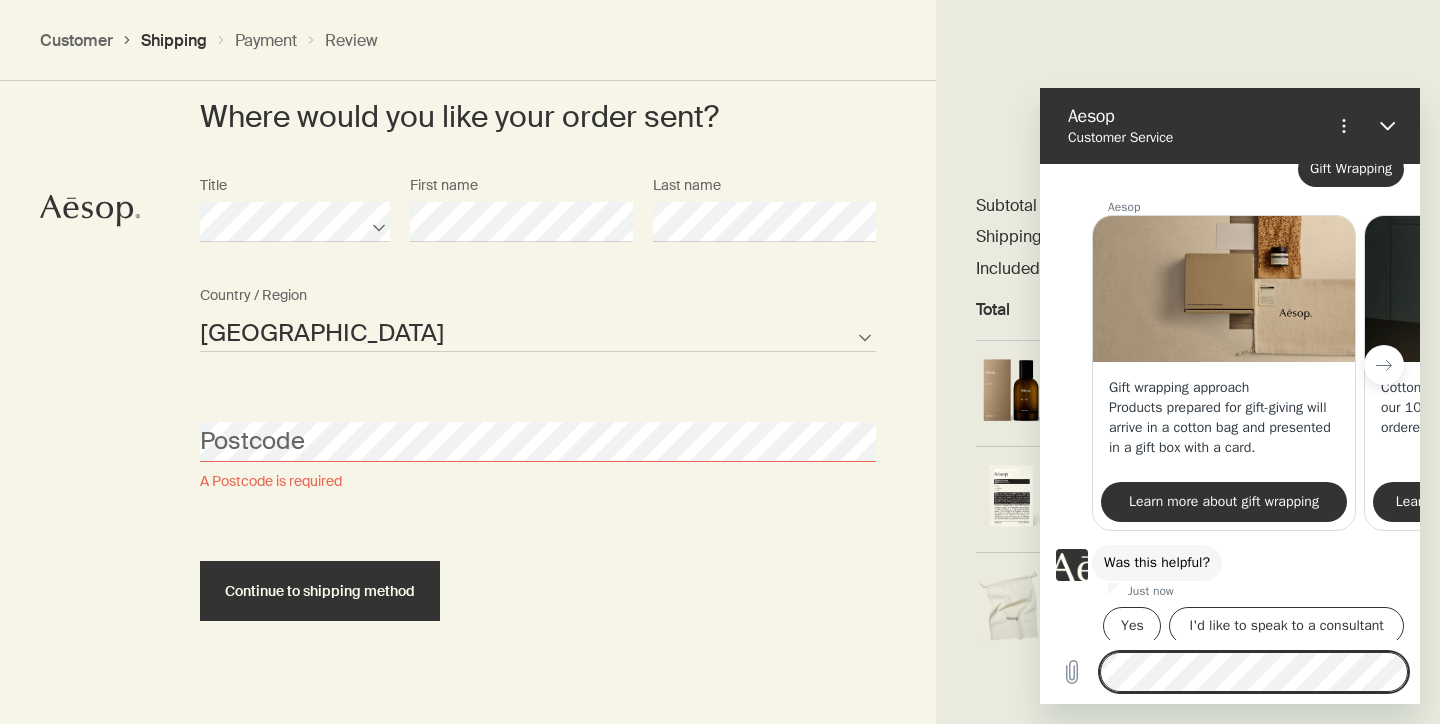 scroll, scrollTop: 979, scrollLeft: 0, axis: vertical 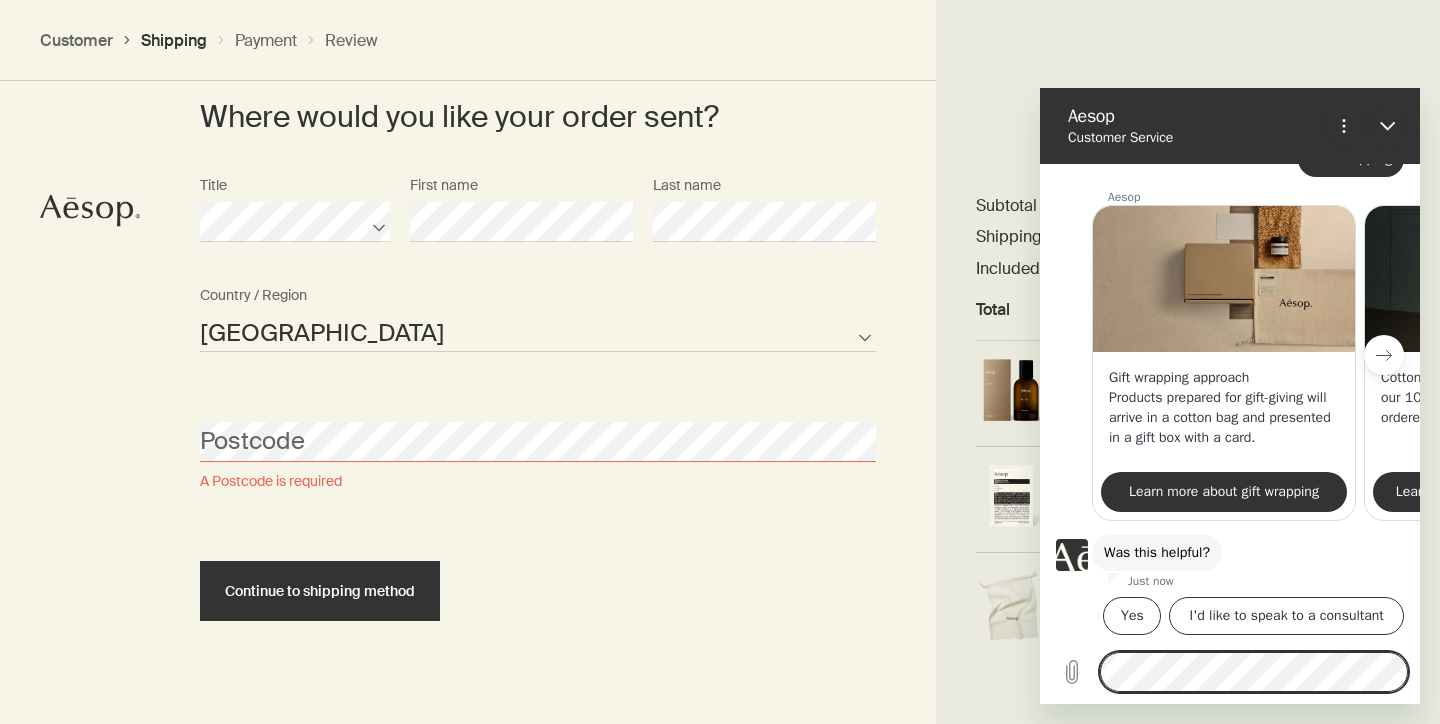 click at bounding box center (1384, 355) 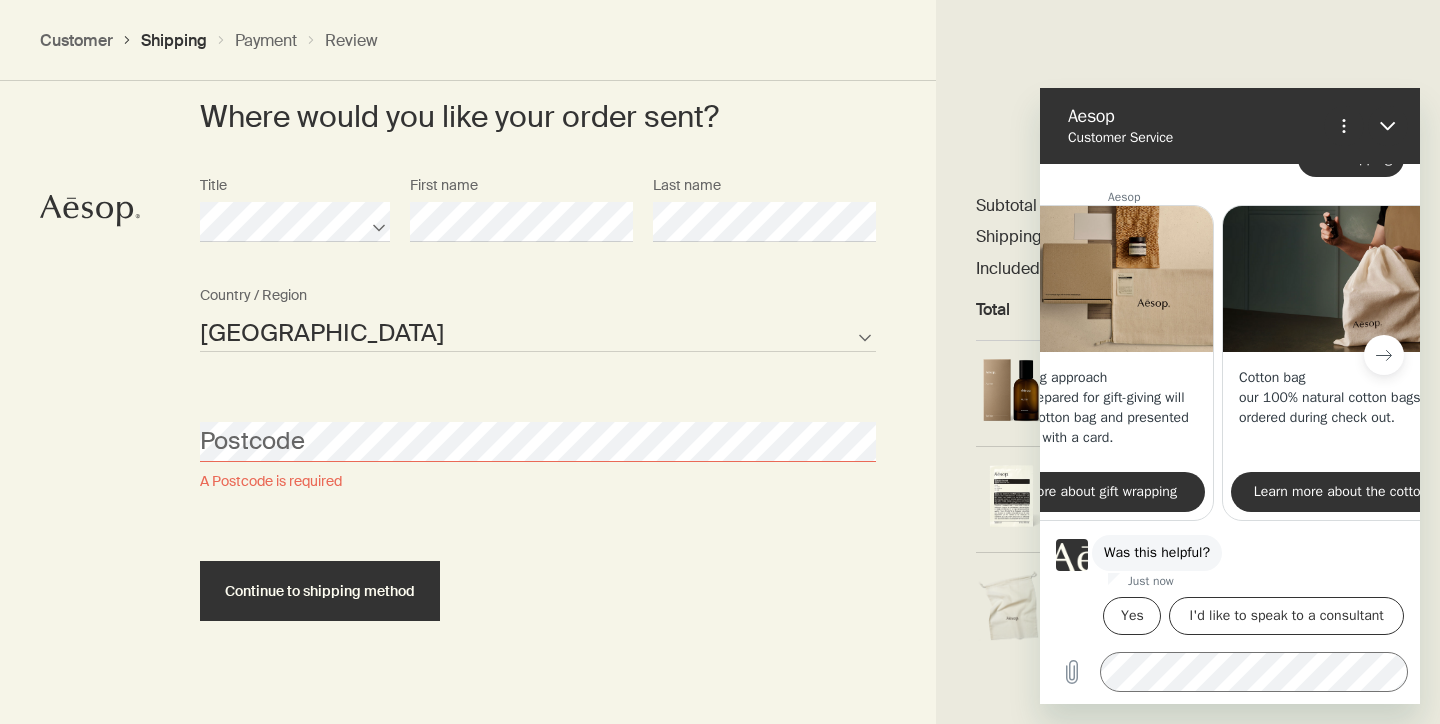 scroll, scrollTop: 0, scrollLeft: 263, axis: horizontal 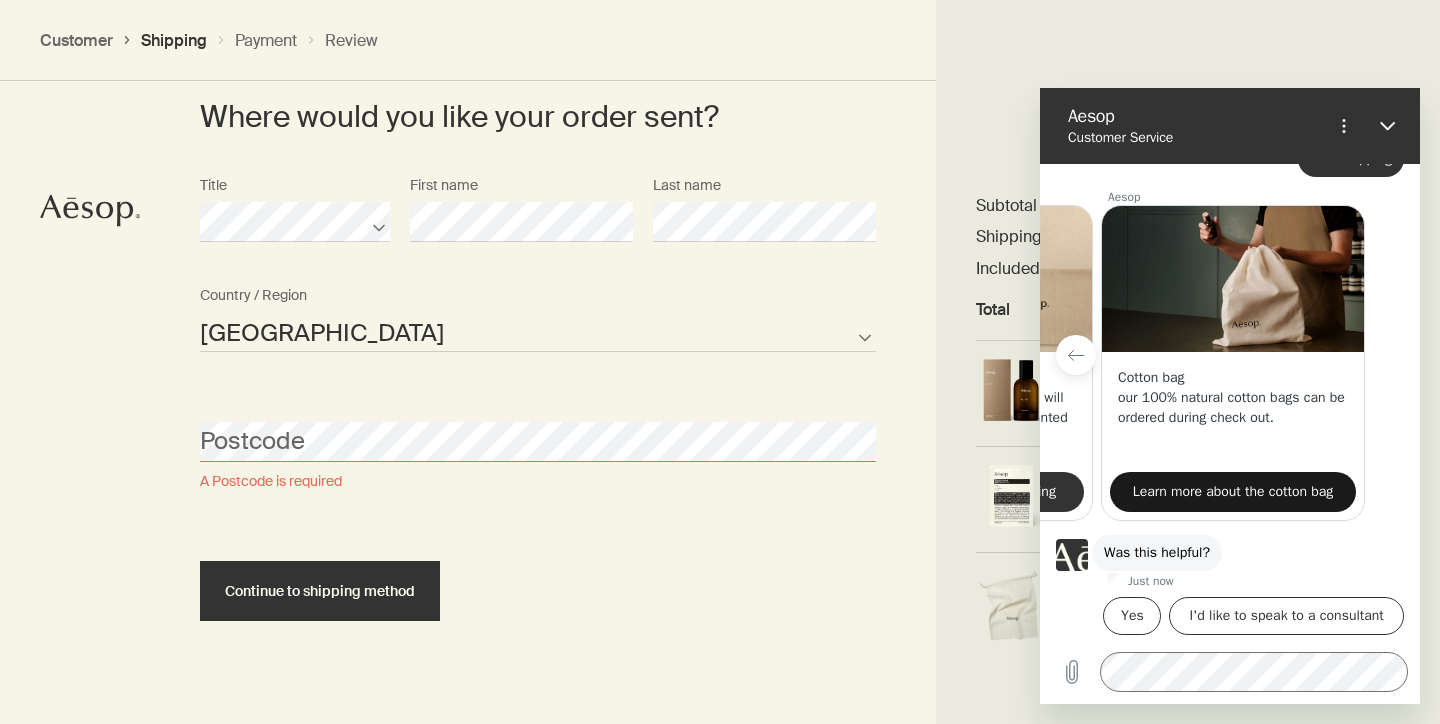 click on "Learn more about the cotton bag" at bounding box center [1233, 492] 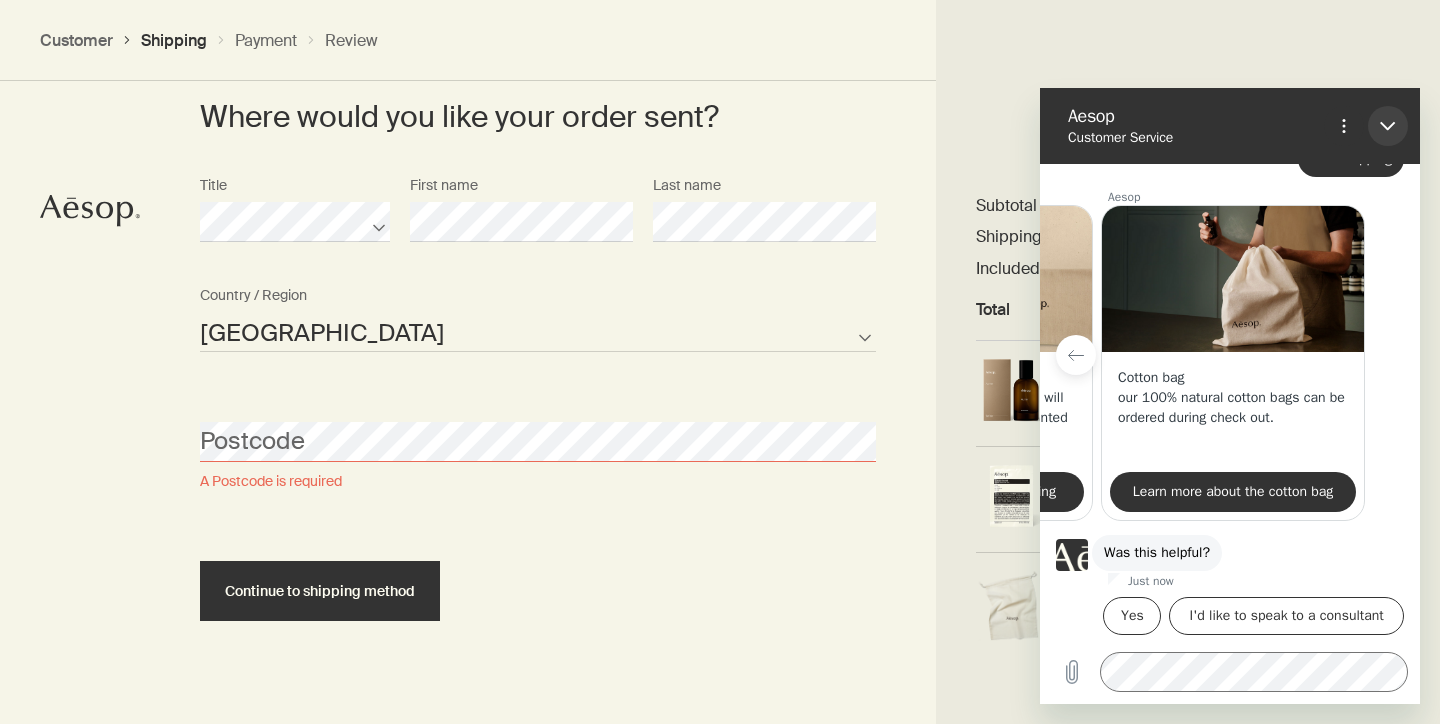 click 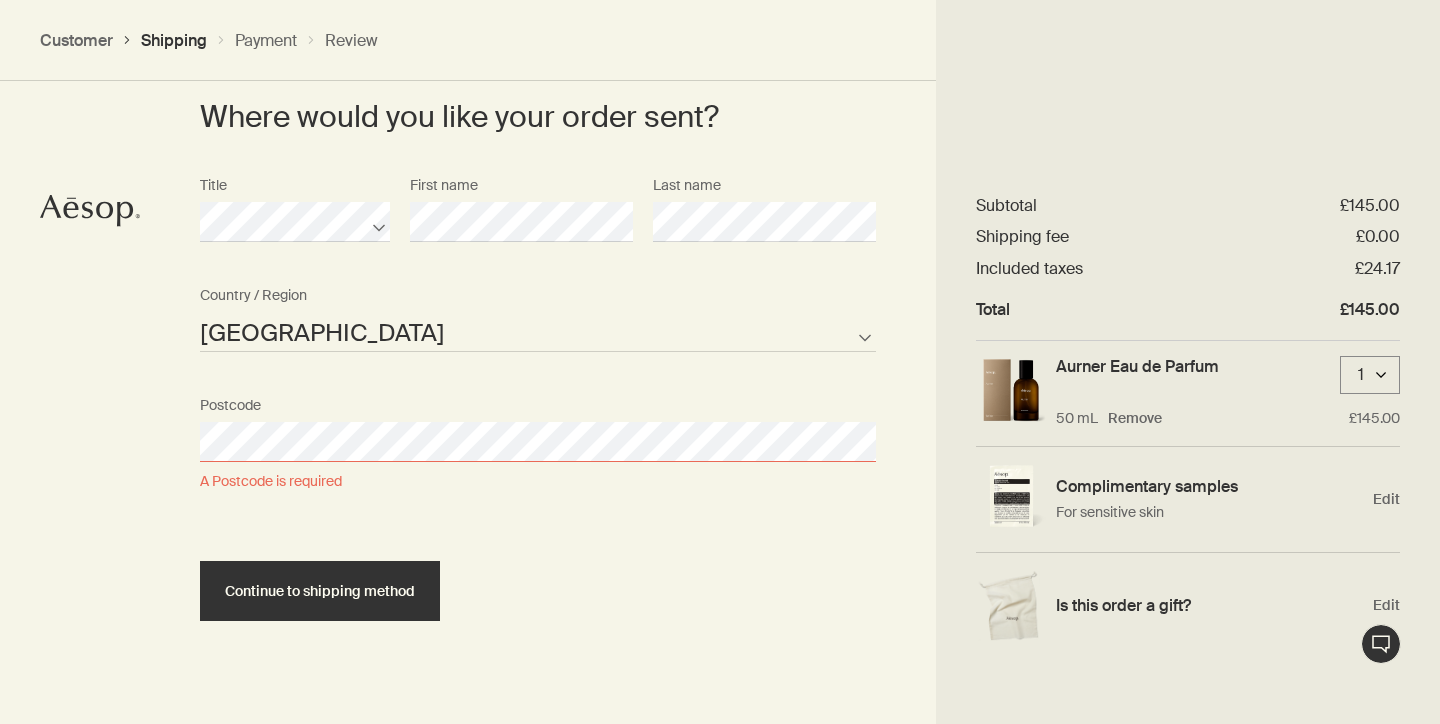 select on "GB" 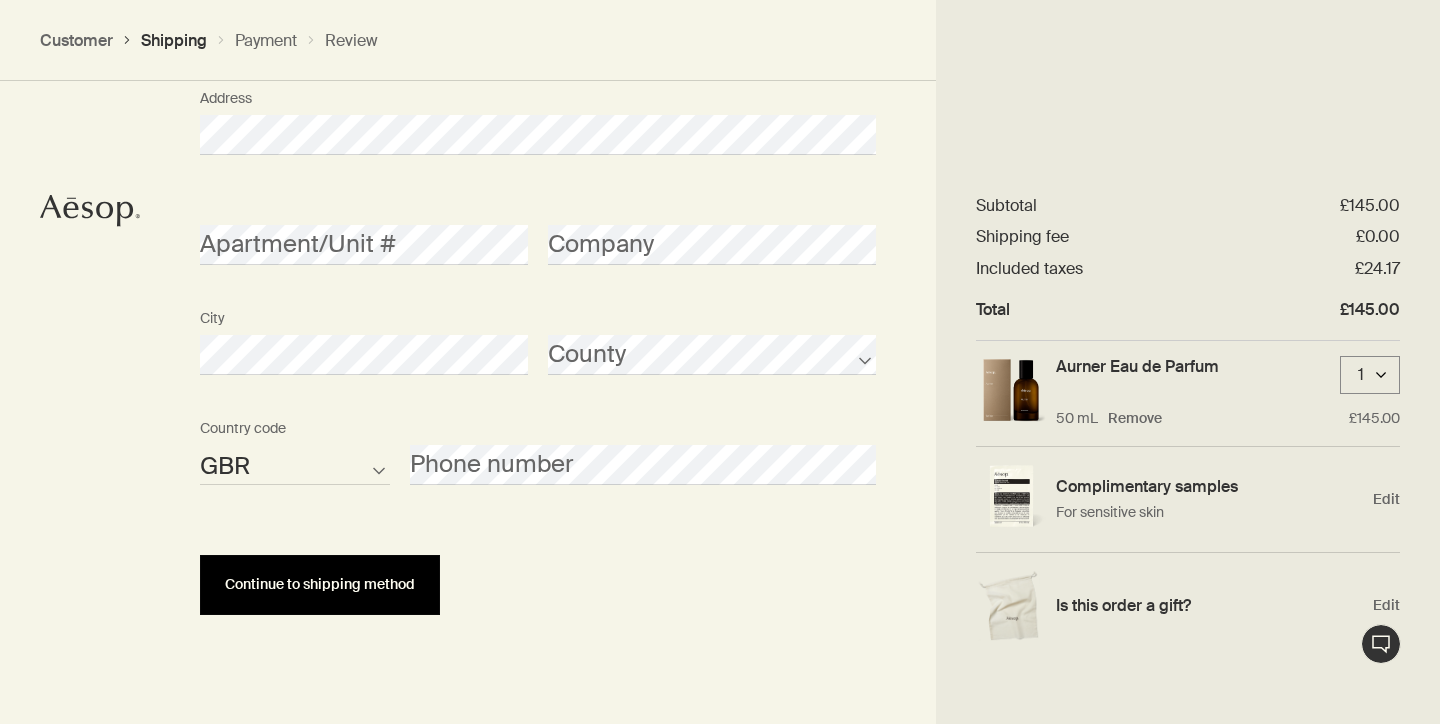 scroll, scrollTop: 1381, scrollLeft: 0, axis: vertical 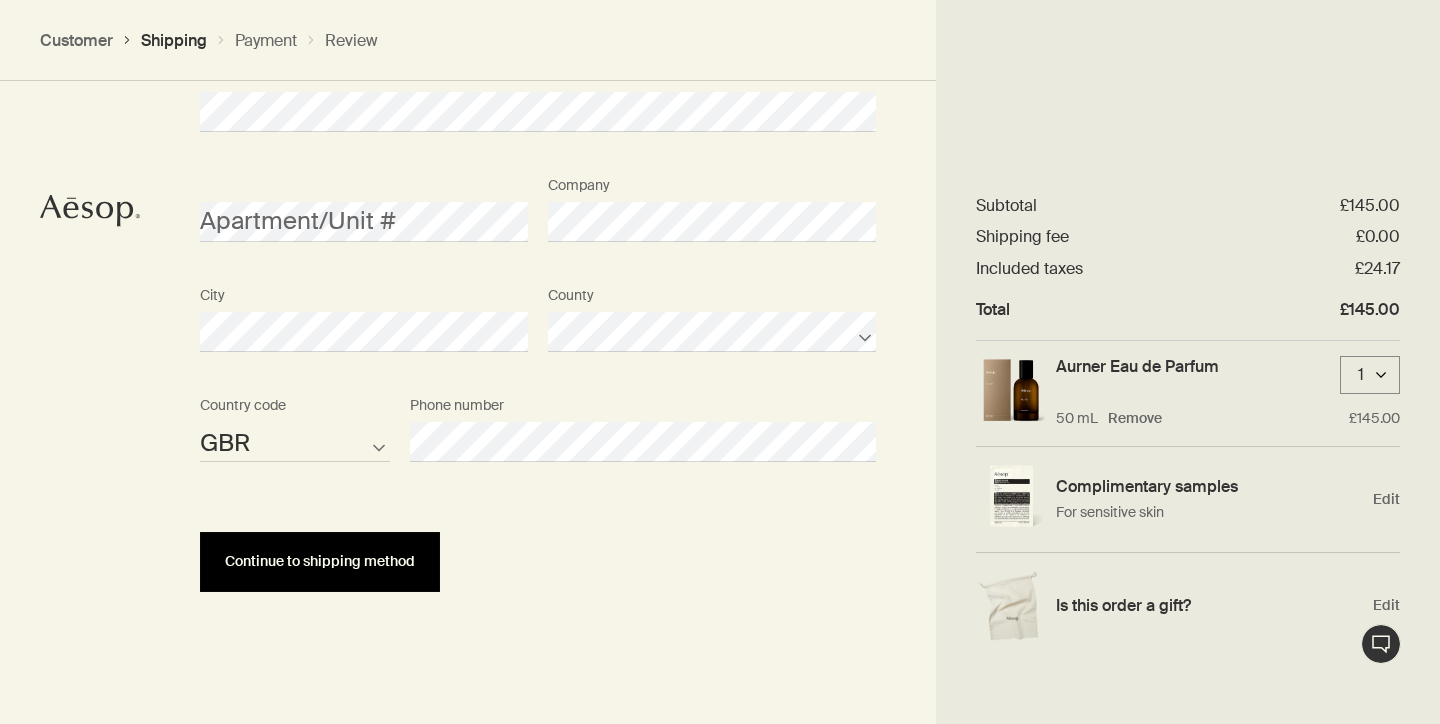 click on "Continue to shipping method" at bounding box center (320, 561) 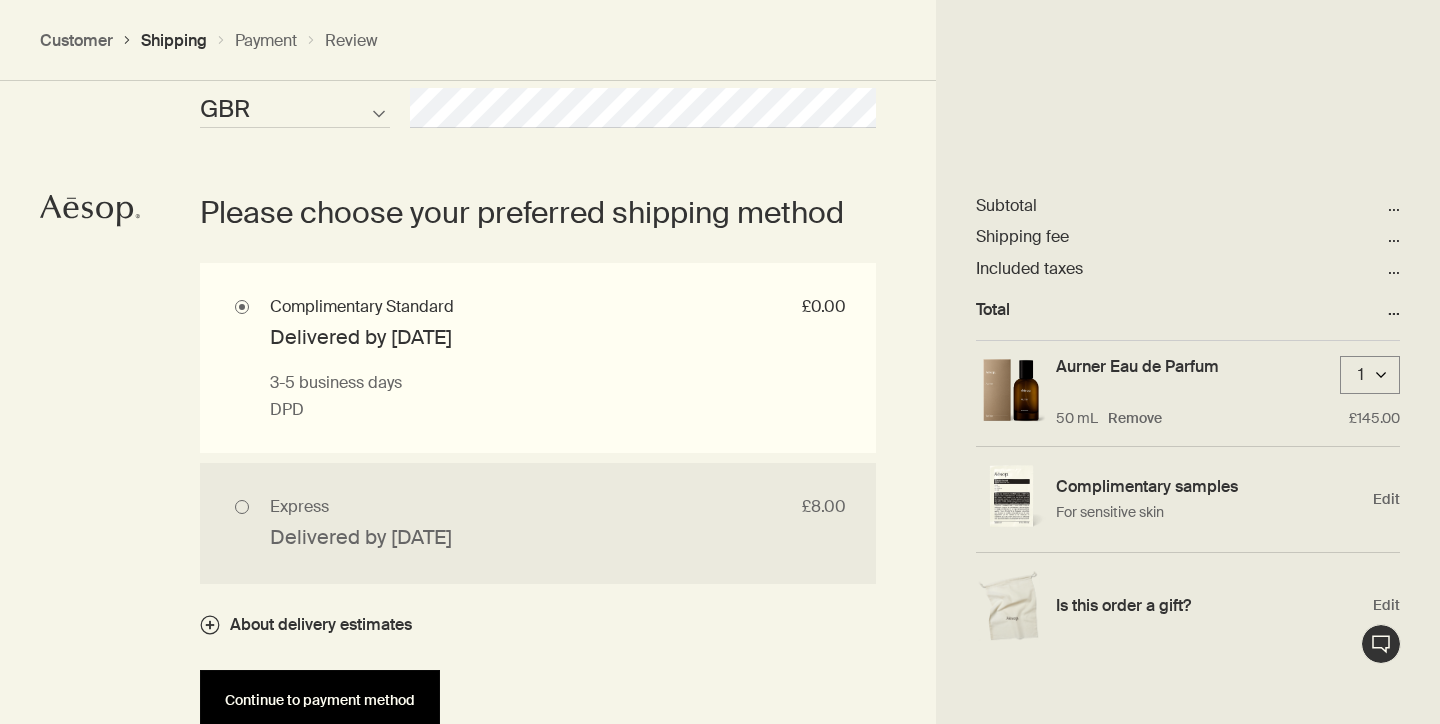 scroll, scrollTop: 1742, scrollLeft: 0, axis: vertical 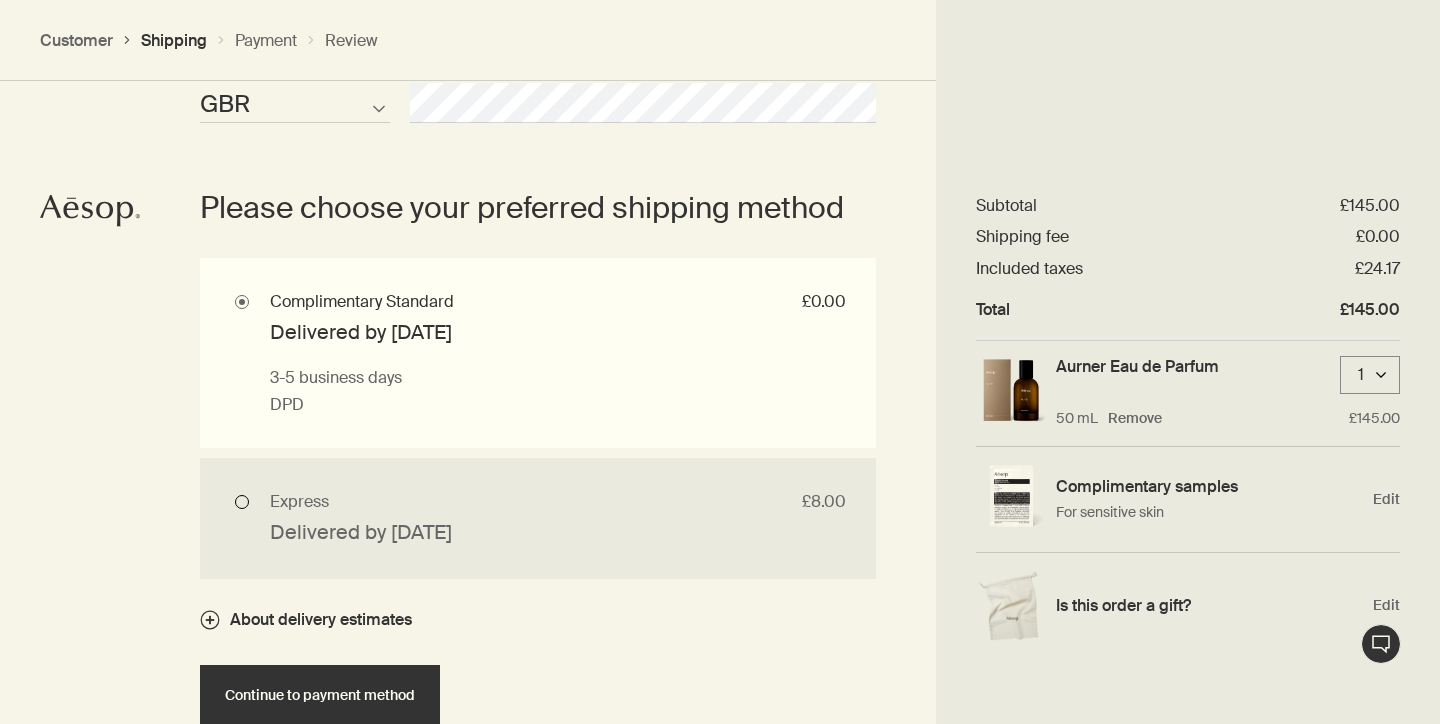 click on "Express £8.00 Delivered by [DATE] Next business day if ordered before 12pm DPD" at bounding box center [538, 518] 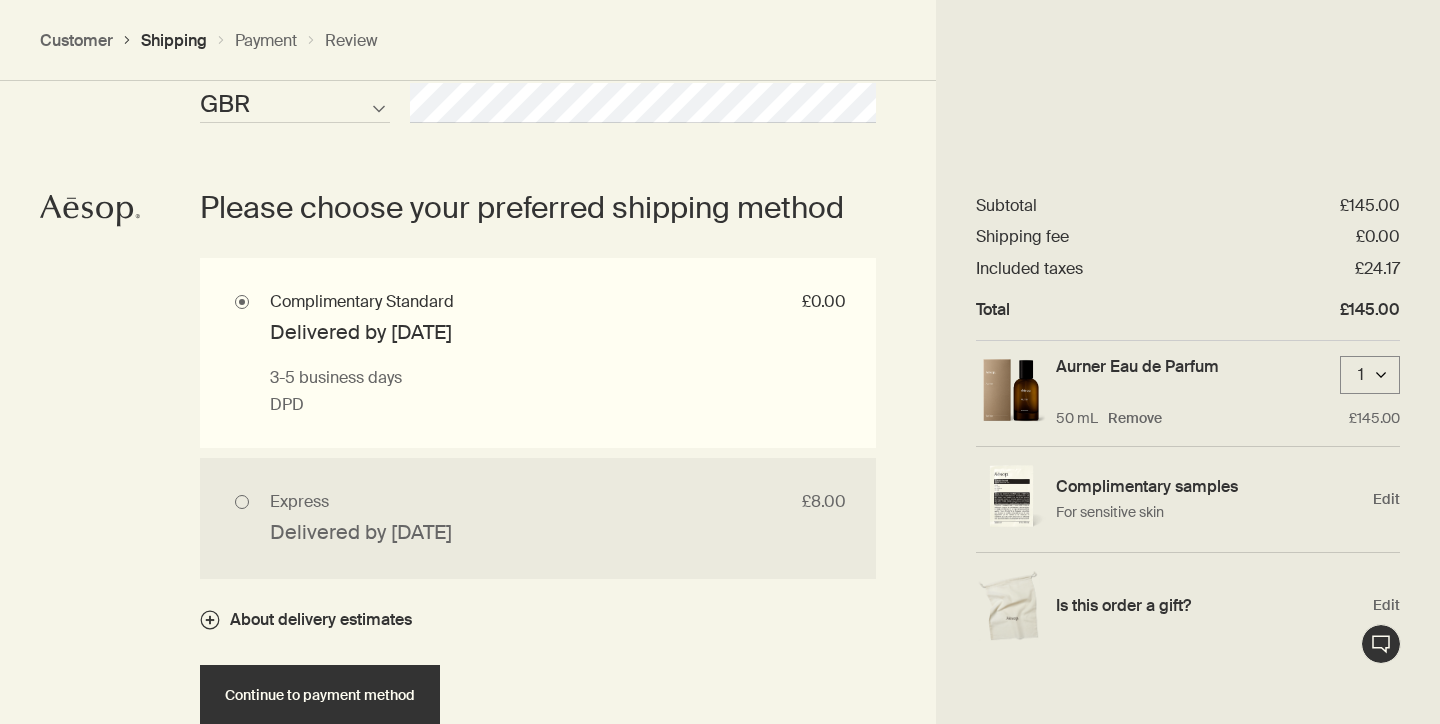 radio on "true" 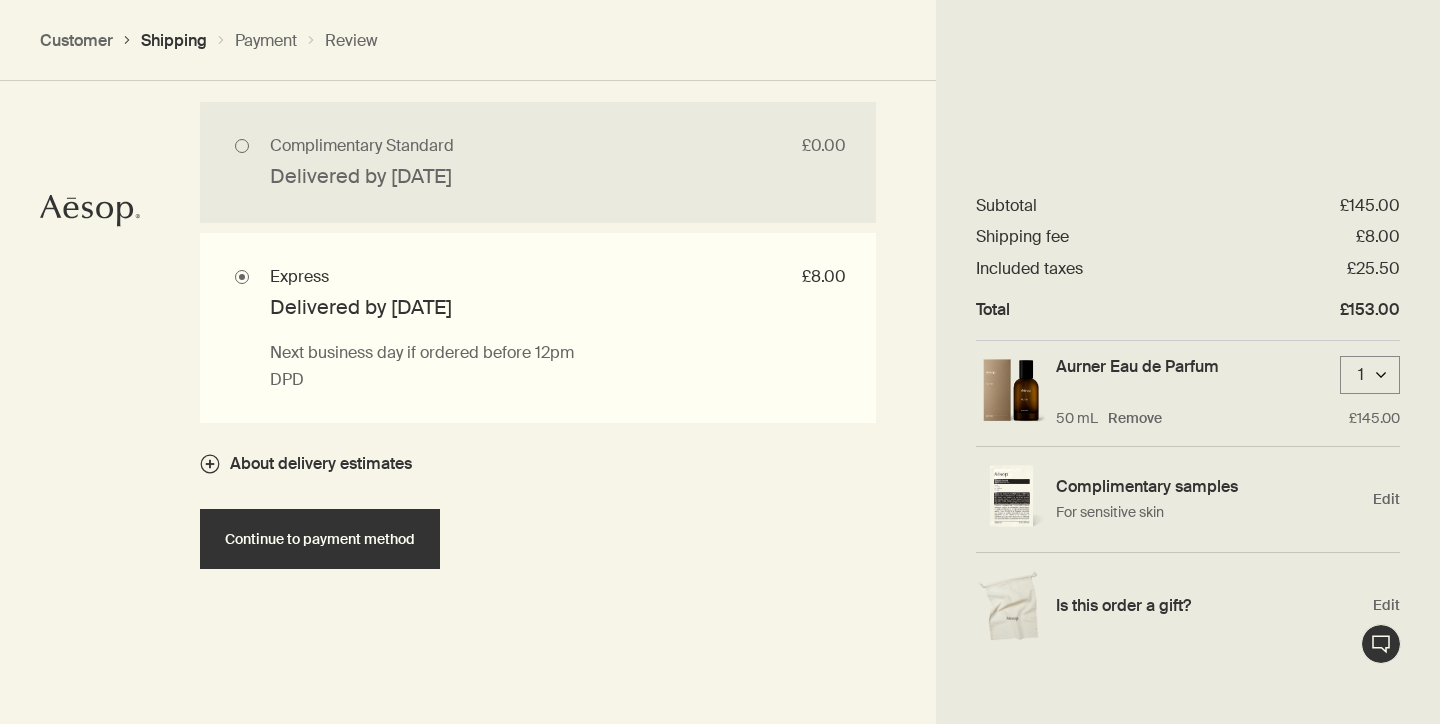 scroll, scrollTop: 1908, scrollLeft: 0, axis: vertical 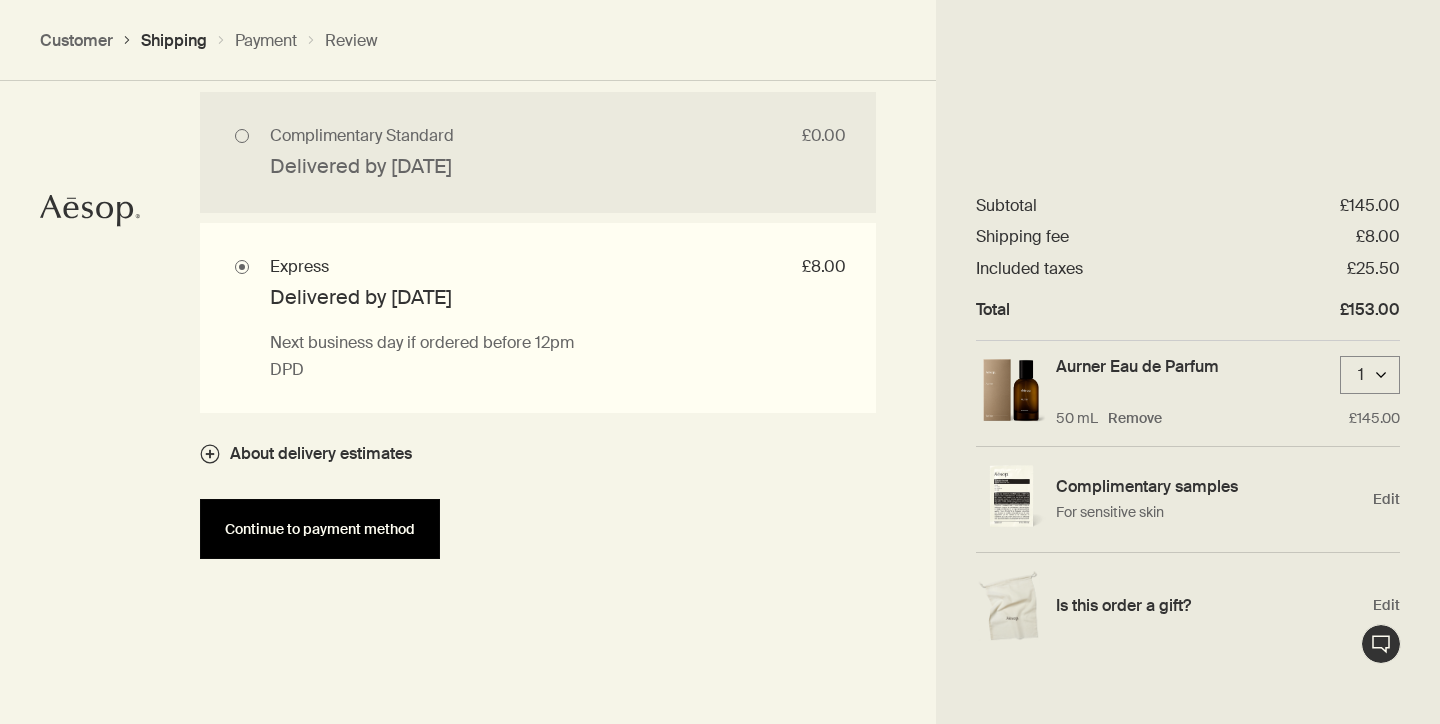 click on "Continue to payment method" at bounding box center (320, 529) 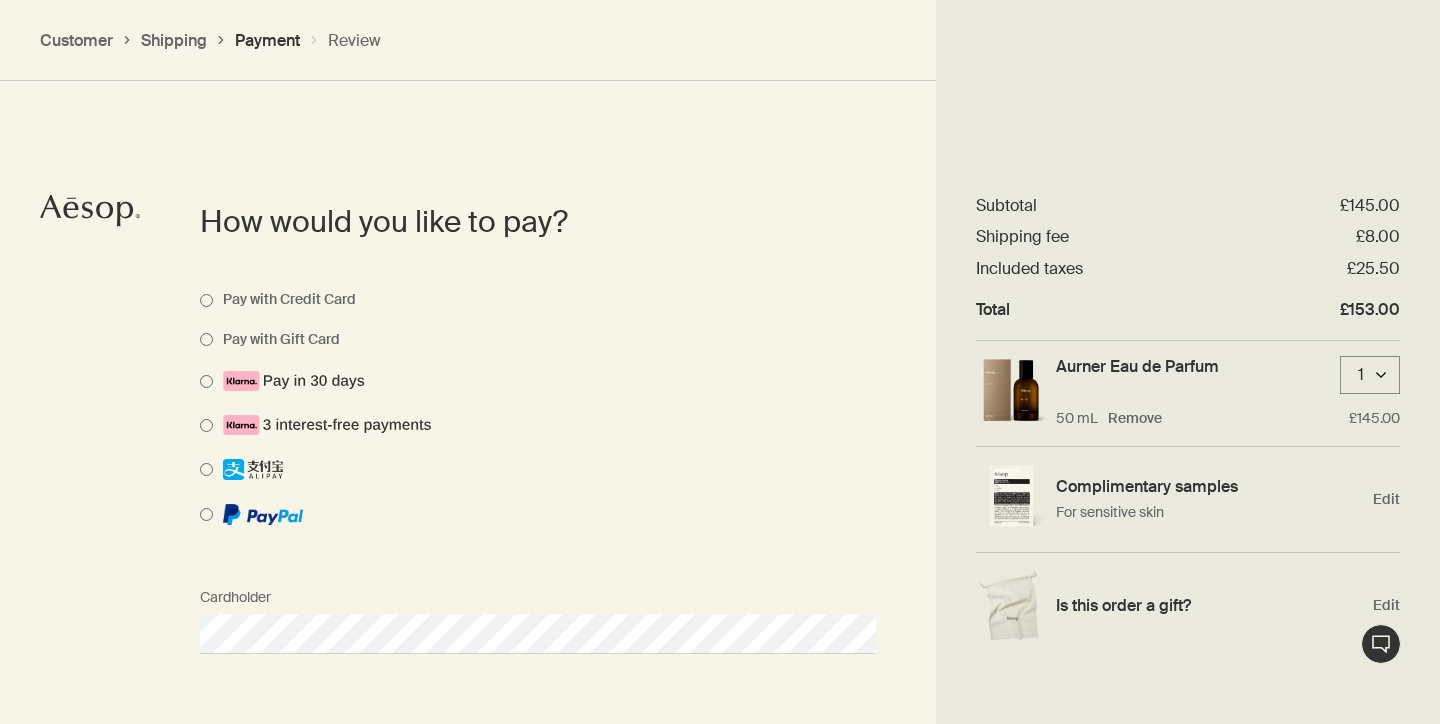 scroll, scrollTop: 1418, scrollLeft: 0, axis: vertical 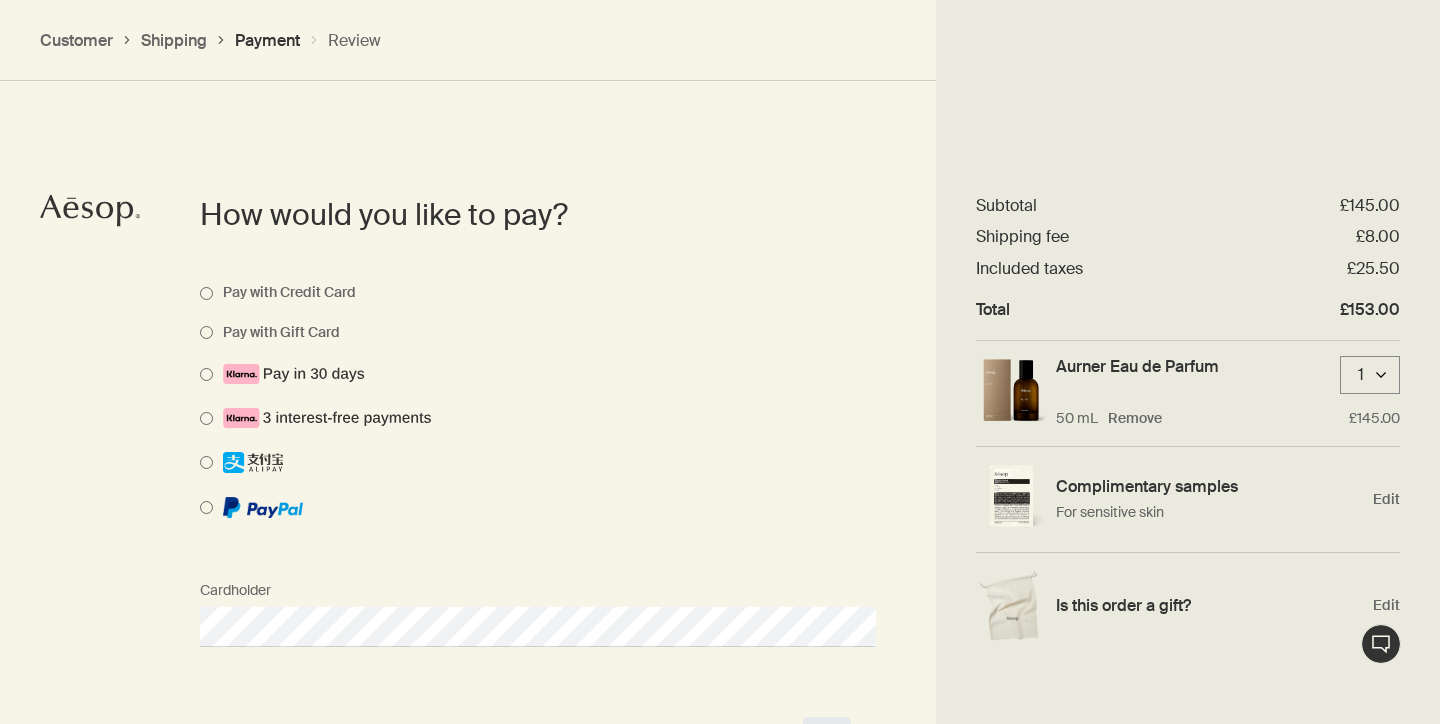 select on "GB" 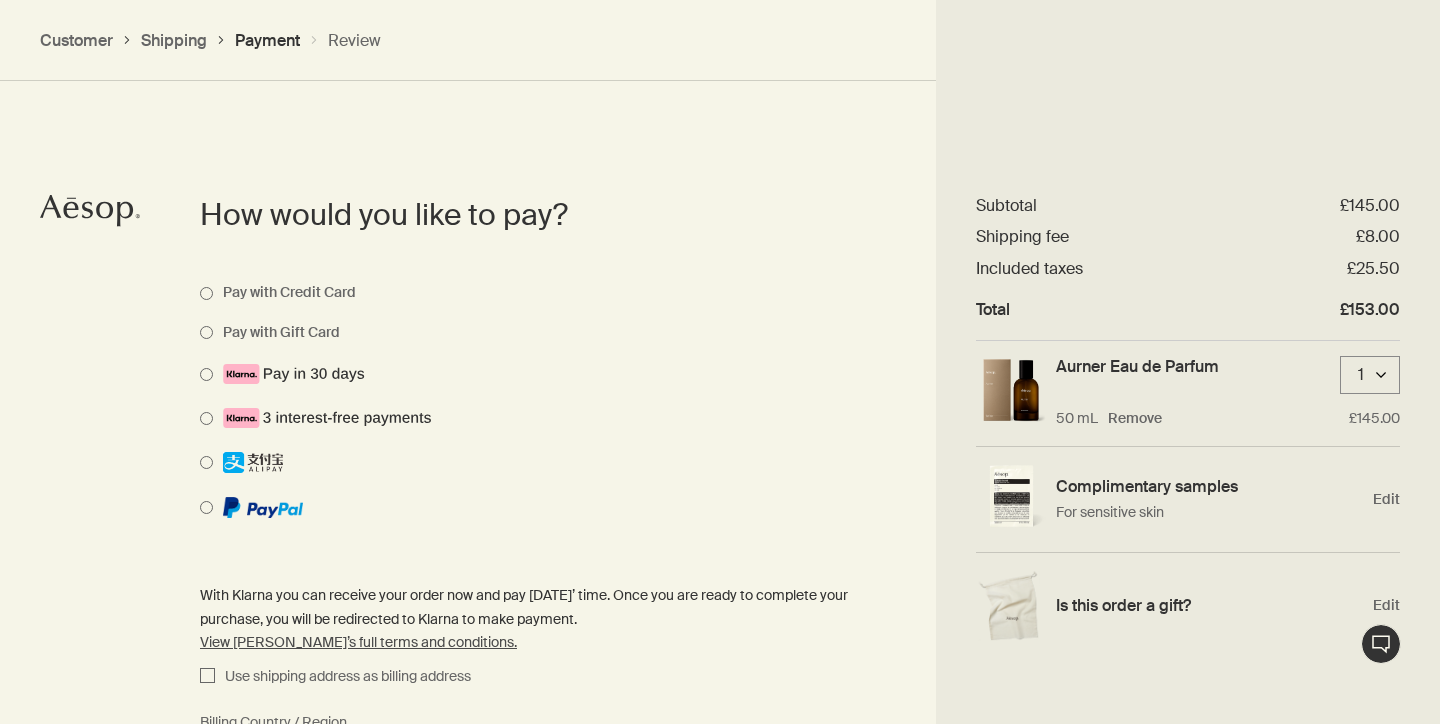 select on "GB" 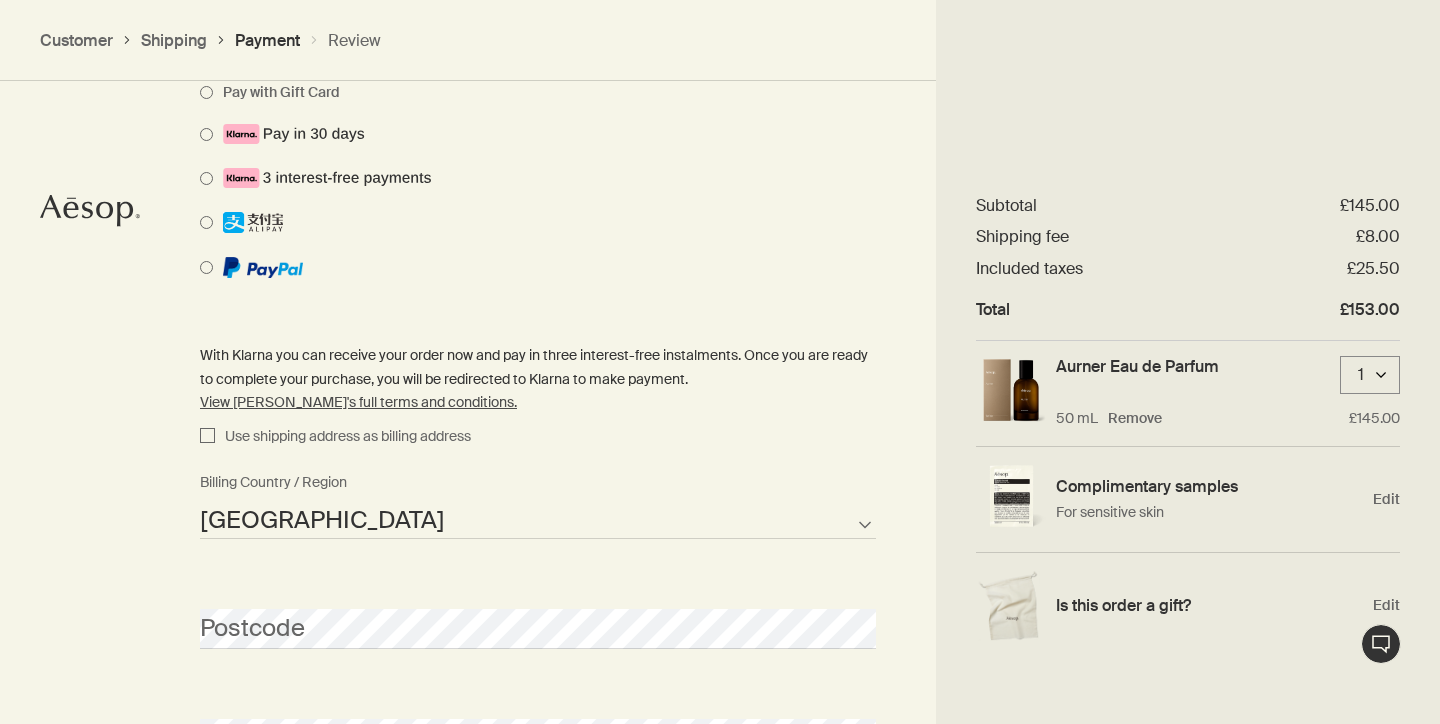 scroll, scrollTop: 1659, scrollLeft: 0, axis: vertical 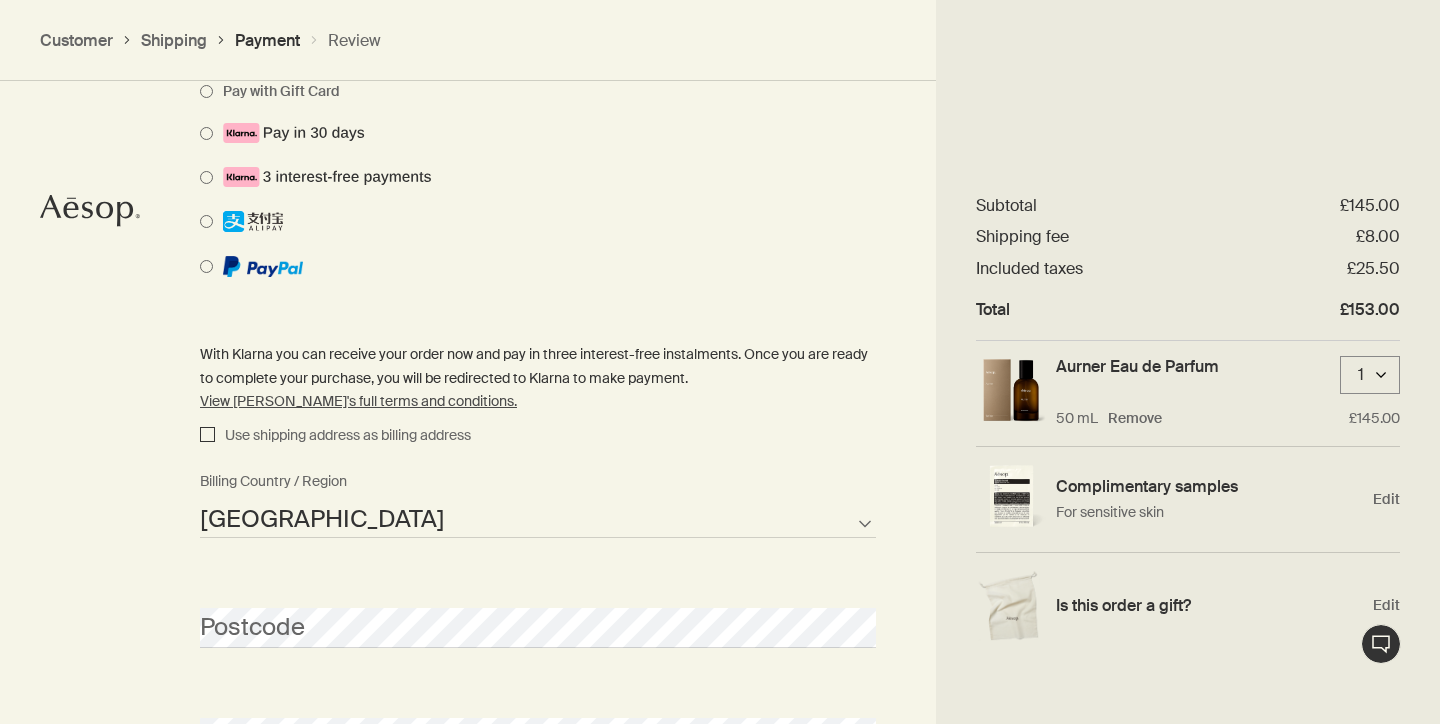 click on "Use shipping address as billing address" at bounding box center (207, 436) 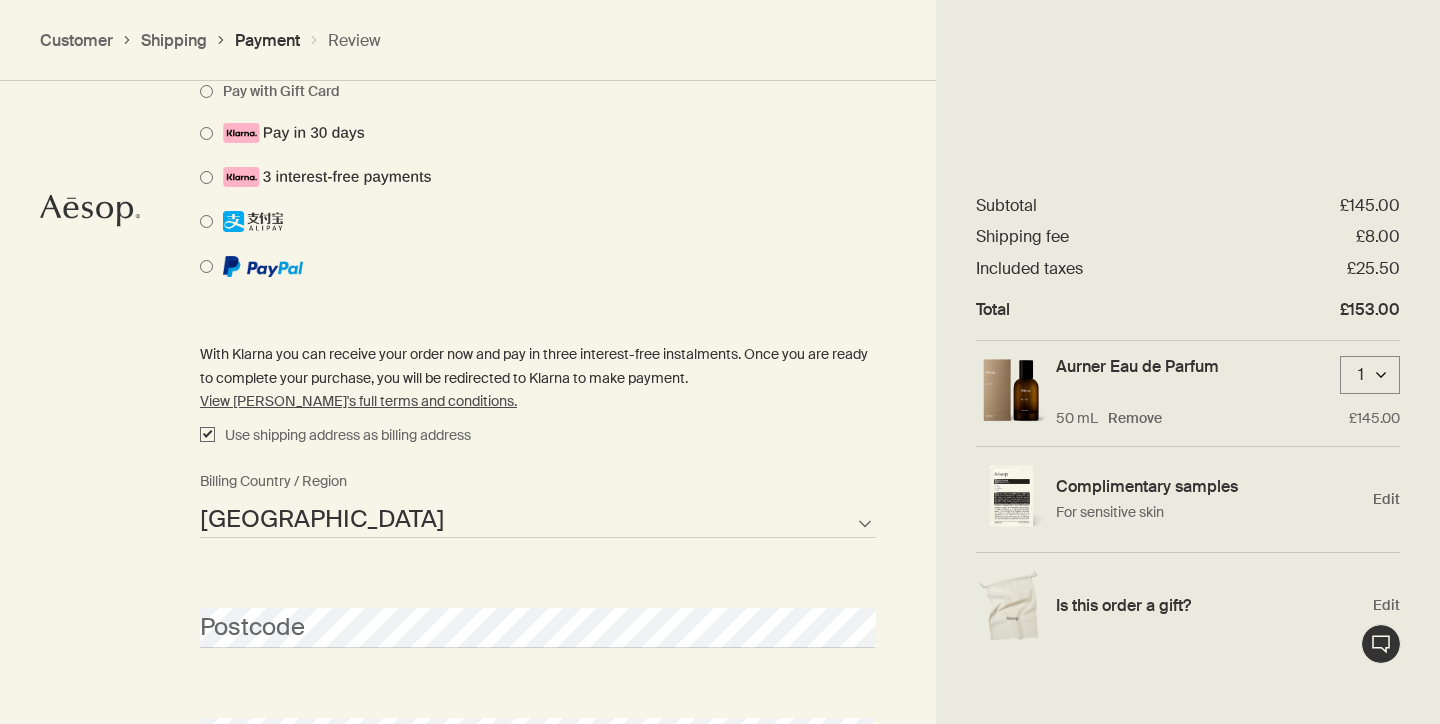 checkbox on "true" 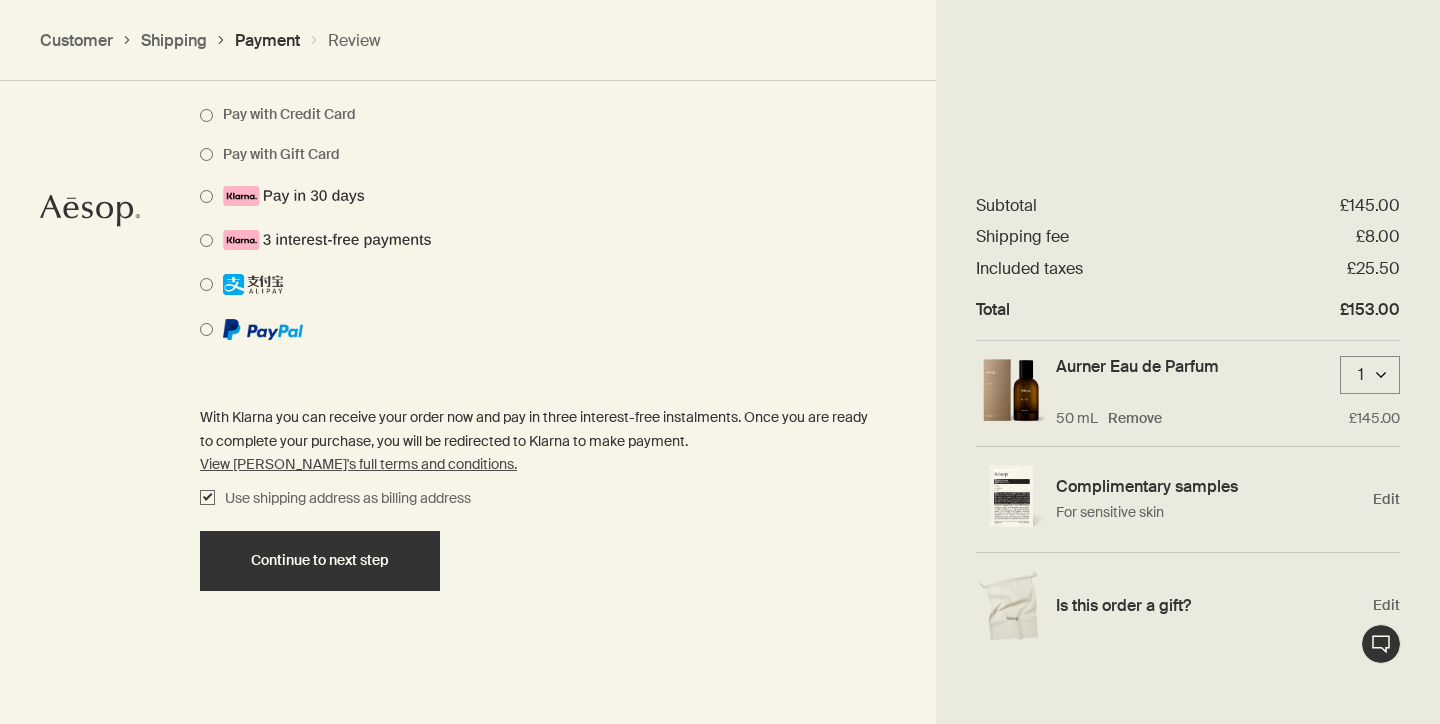 scroll, scrollTop: 1596, scrollLeft: 0, axis: vertical 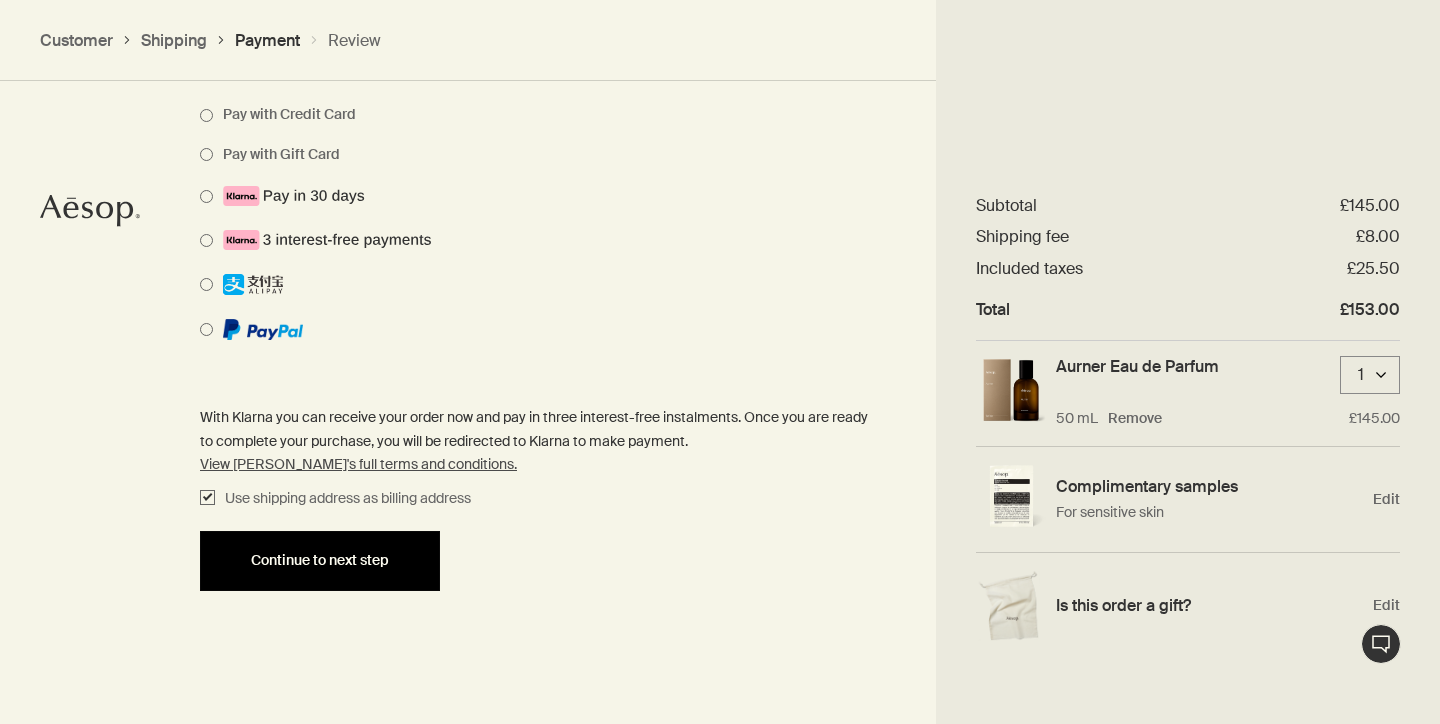 click on "Continue to next step" at bounding box center [320, 560] 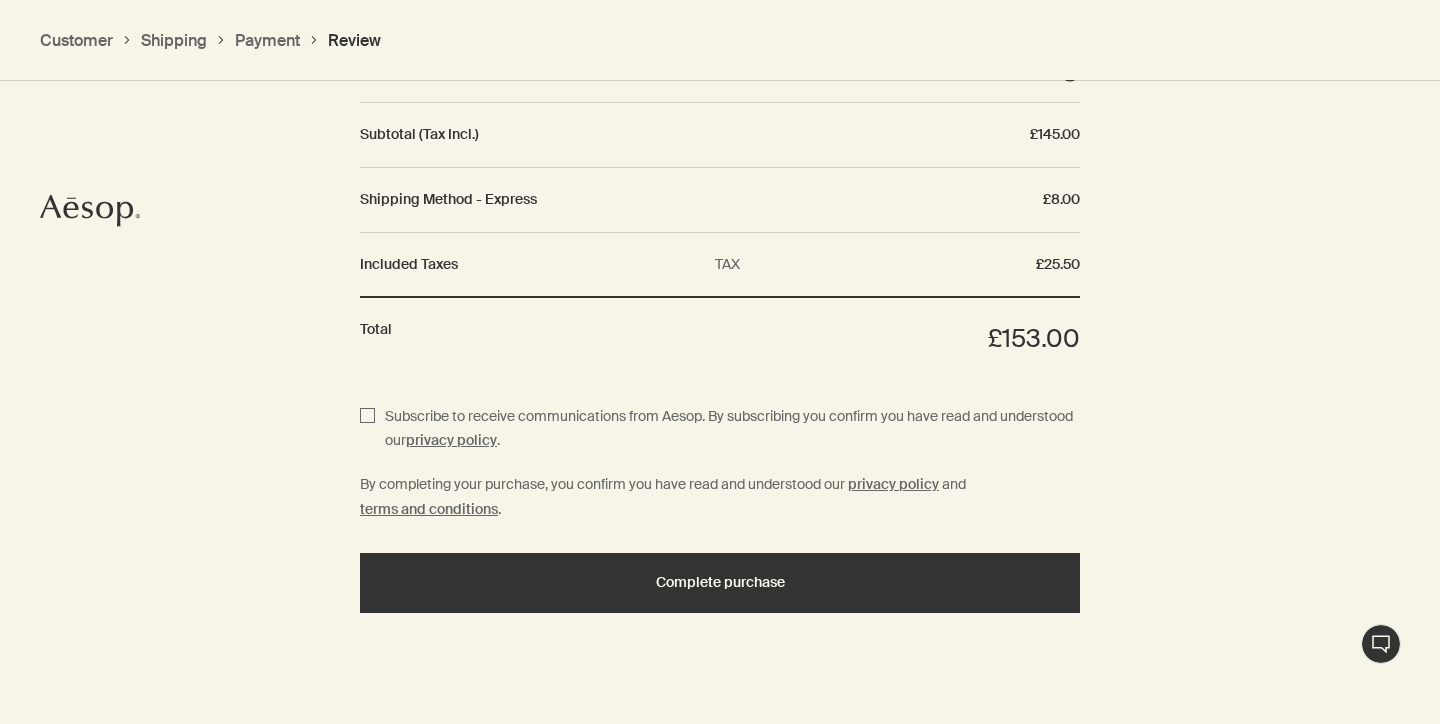 scroll, scrollTop: 2332, scrollLeft: 0, axis: vertical 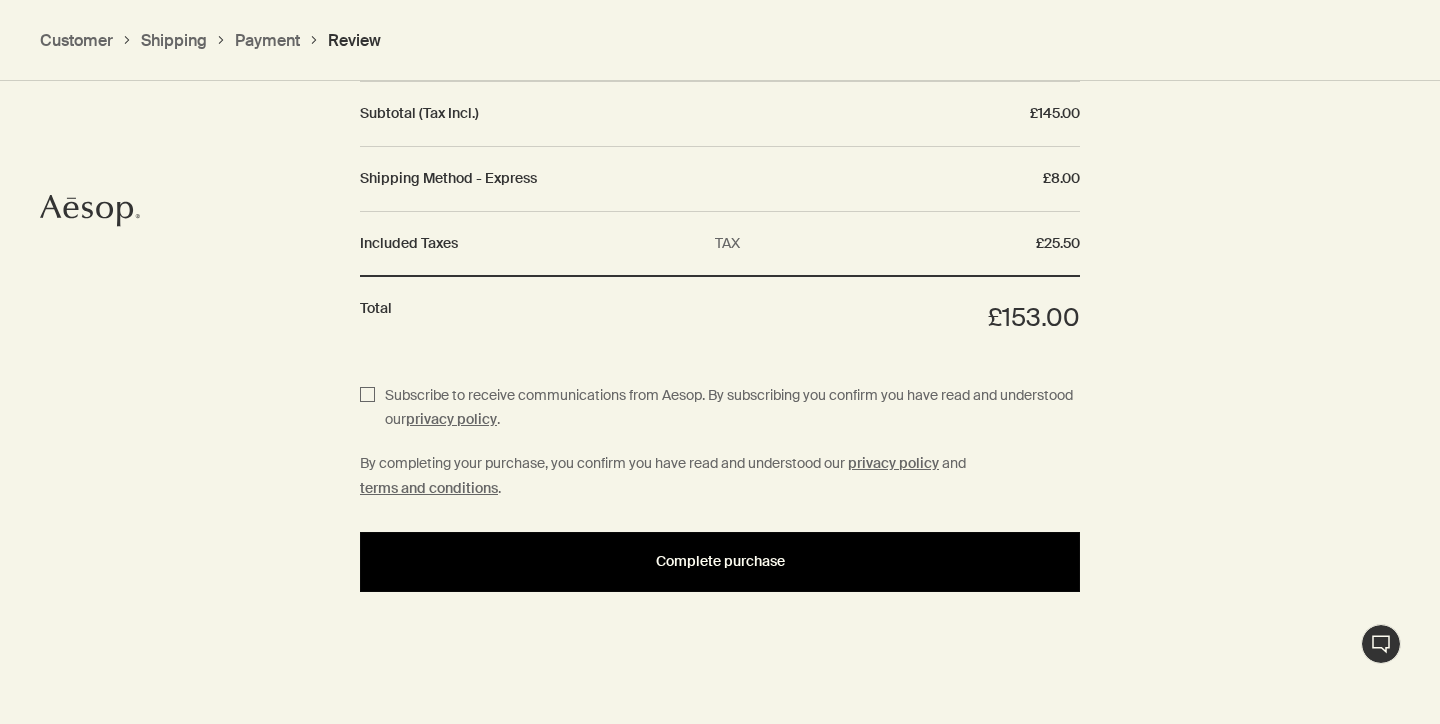 click on "Complete purchase" at bounding box center [720, 561] 